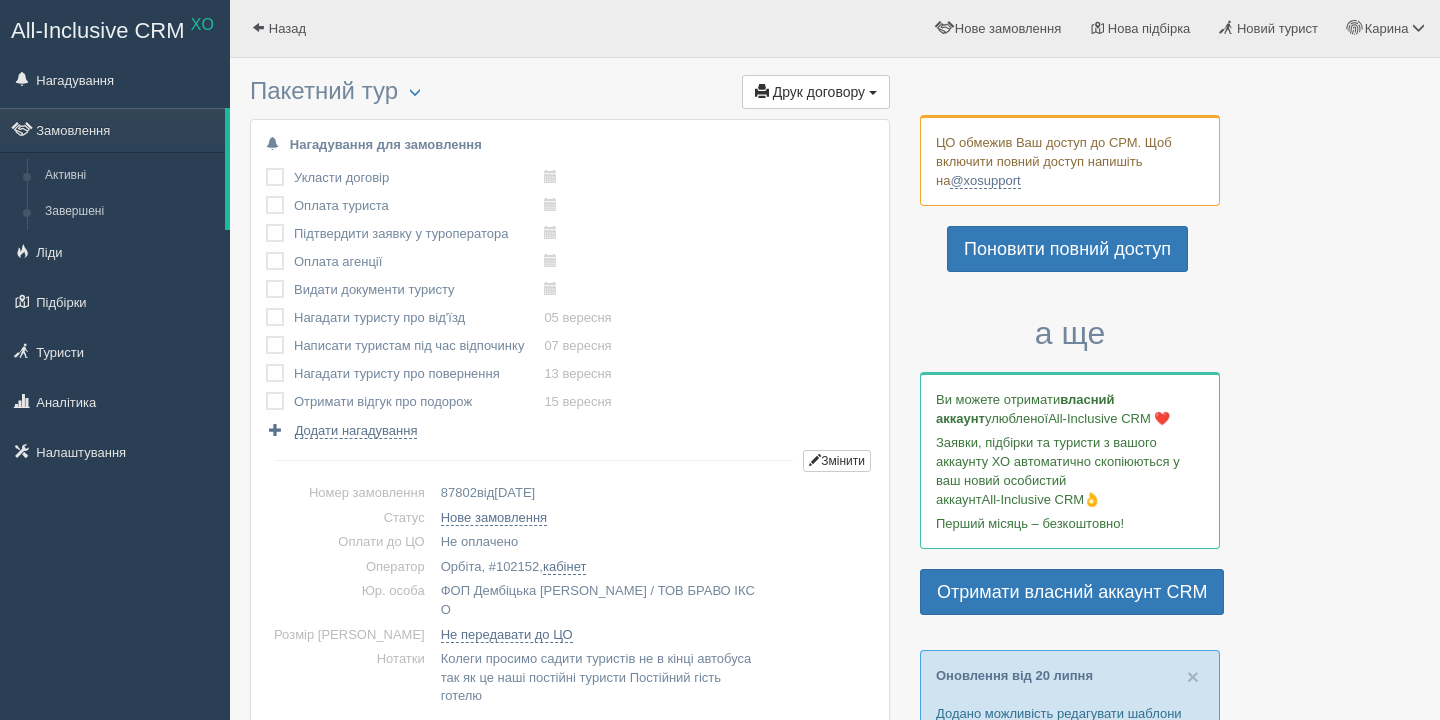 scroll, scrollTop: 0, scrollLeft: 0, axis: both 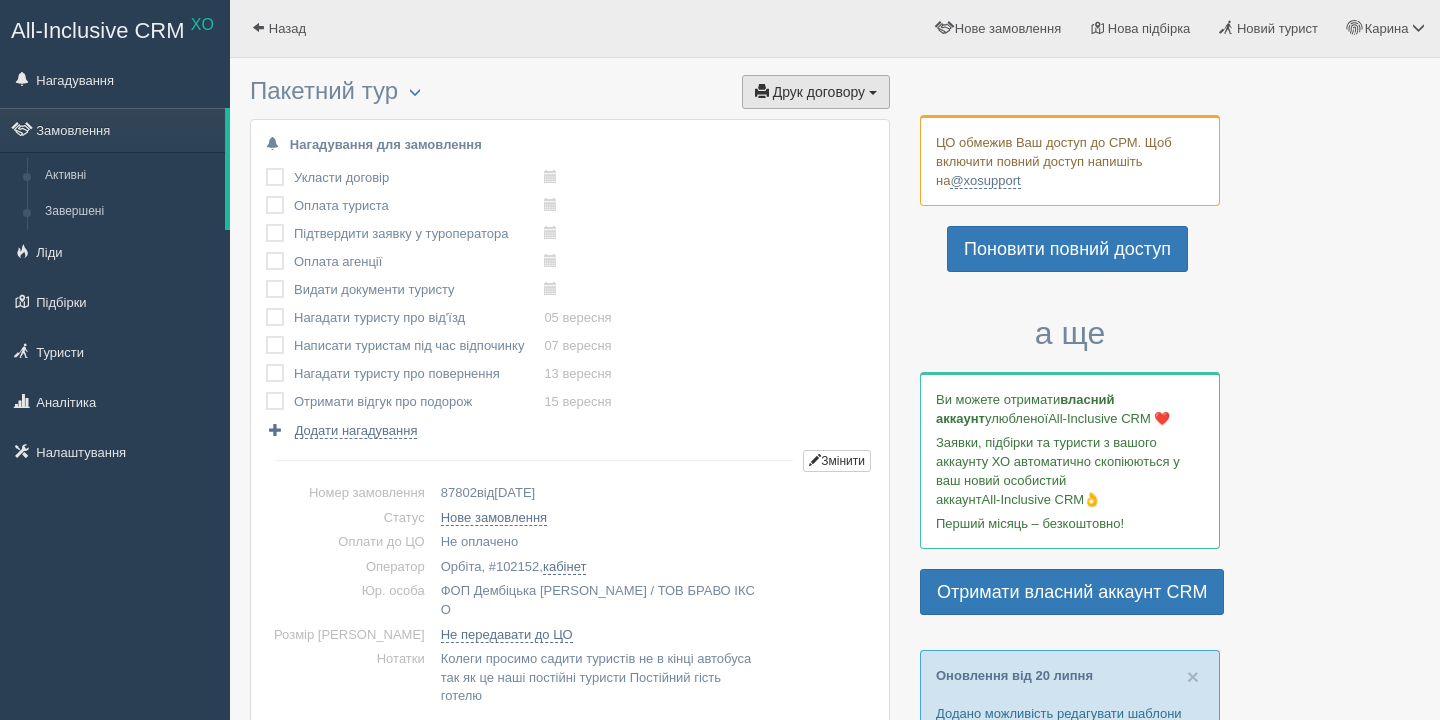 click on "Друк договору
Друк" at bounding box center (816, 92) 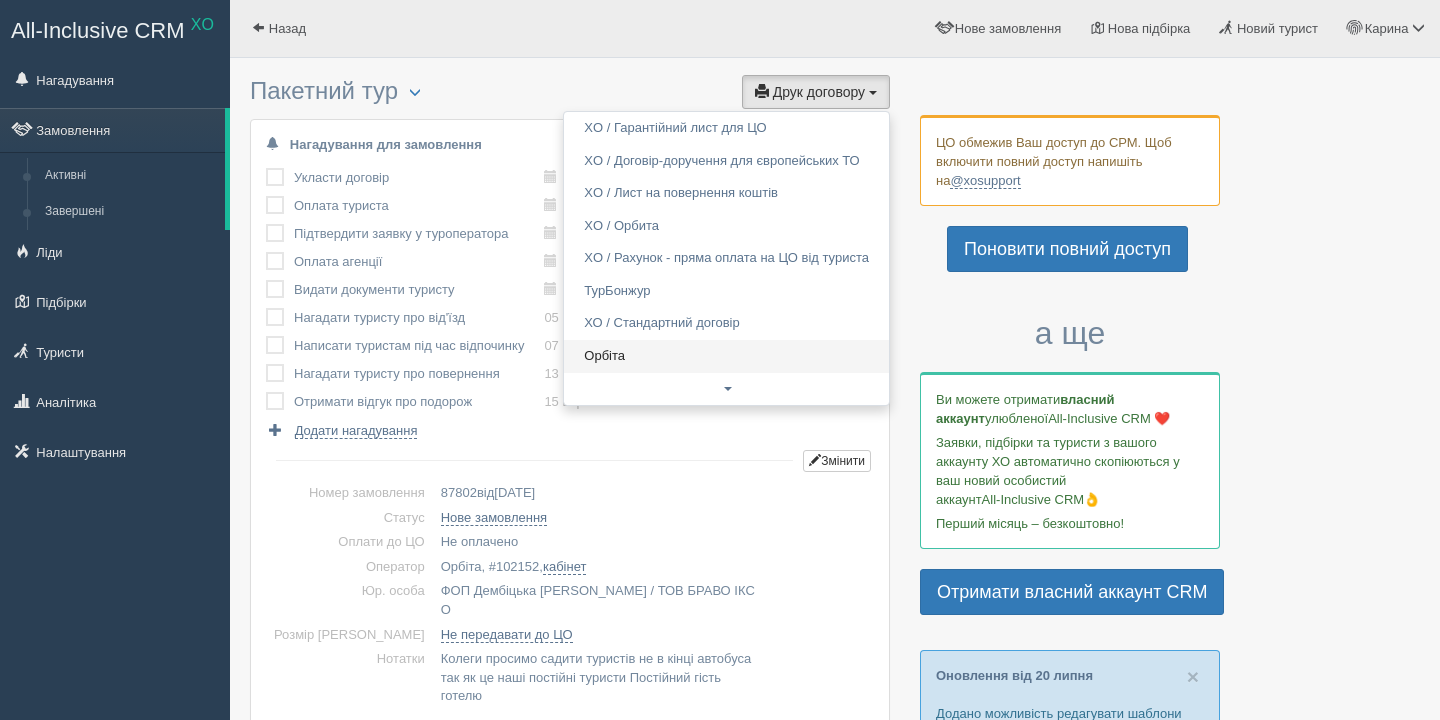 click on "Орбіта" at bounding box center (726, 356) 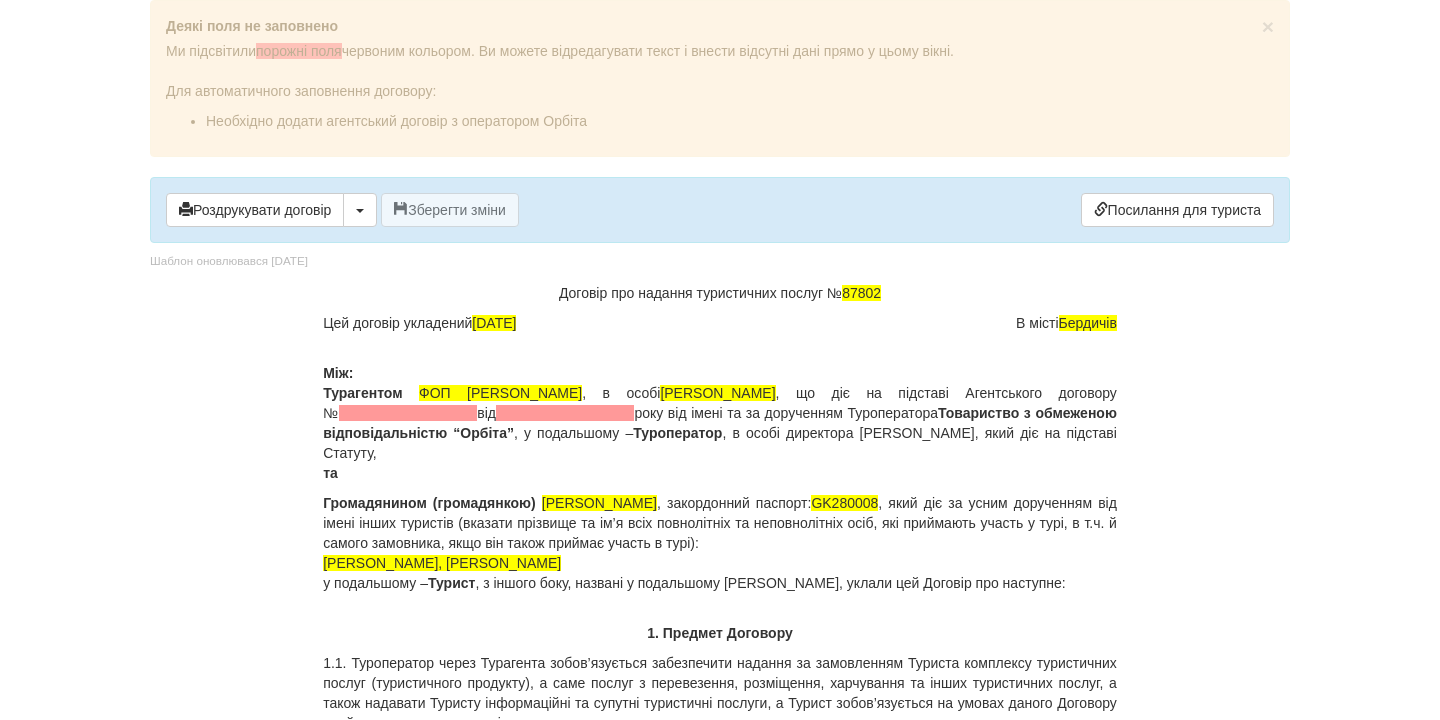 scroll, scrollTop: 0, scrollLeft: 0, axis: both 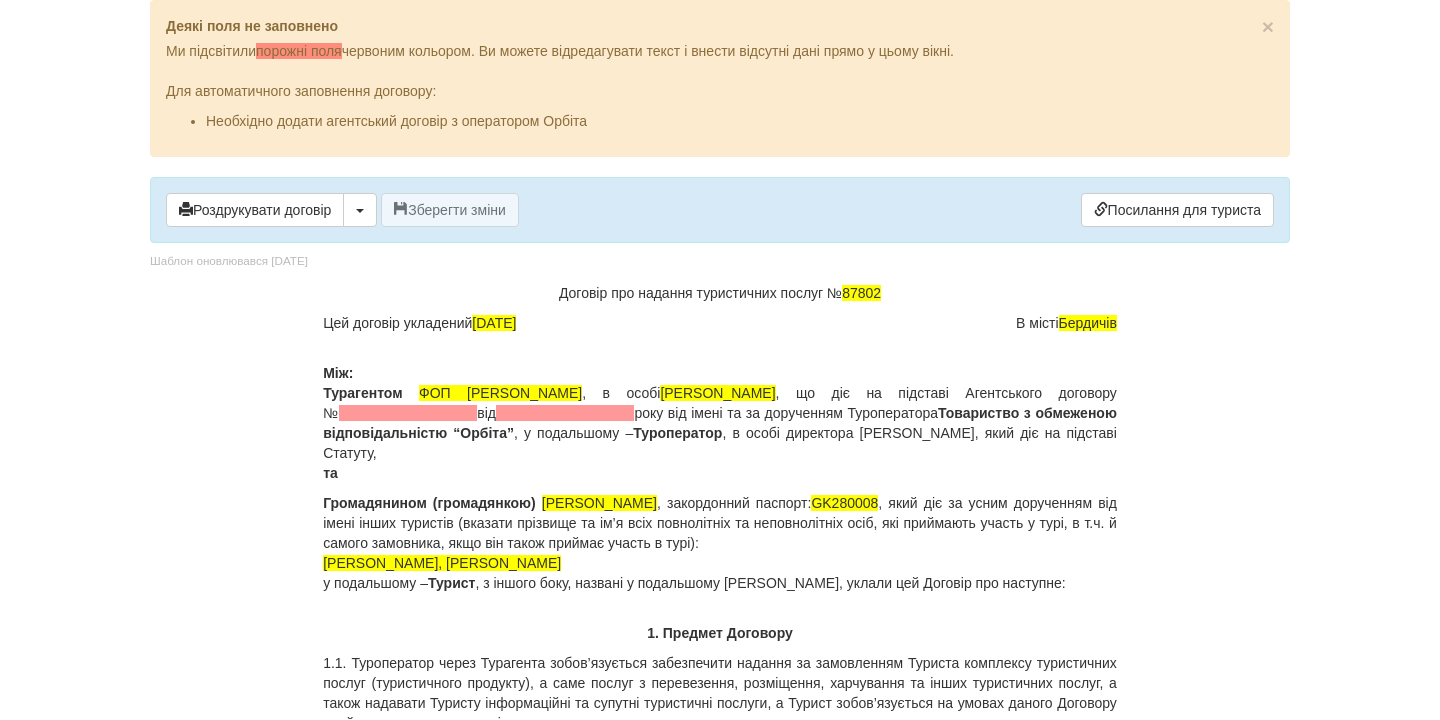 click at bounding box center (408, 413) 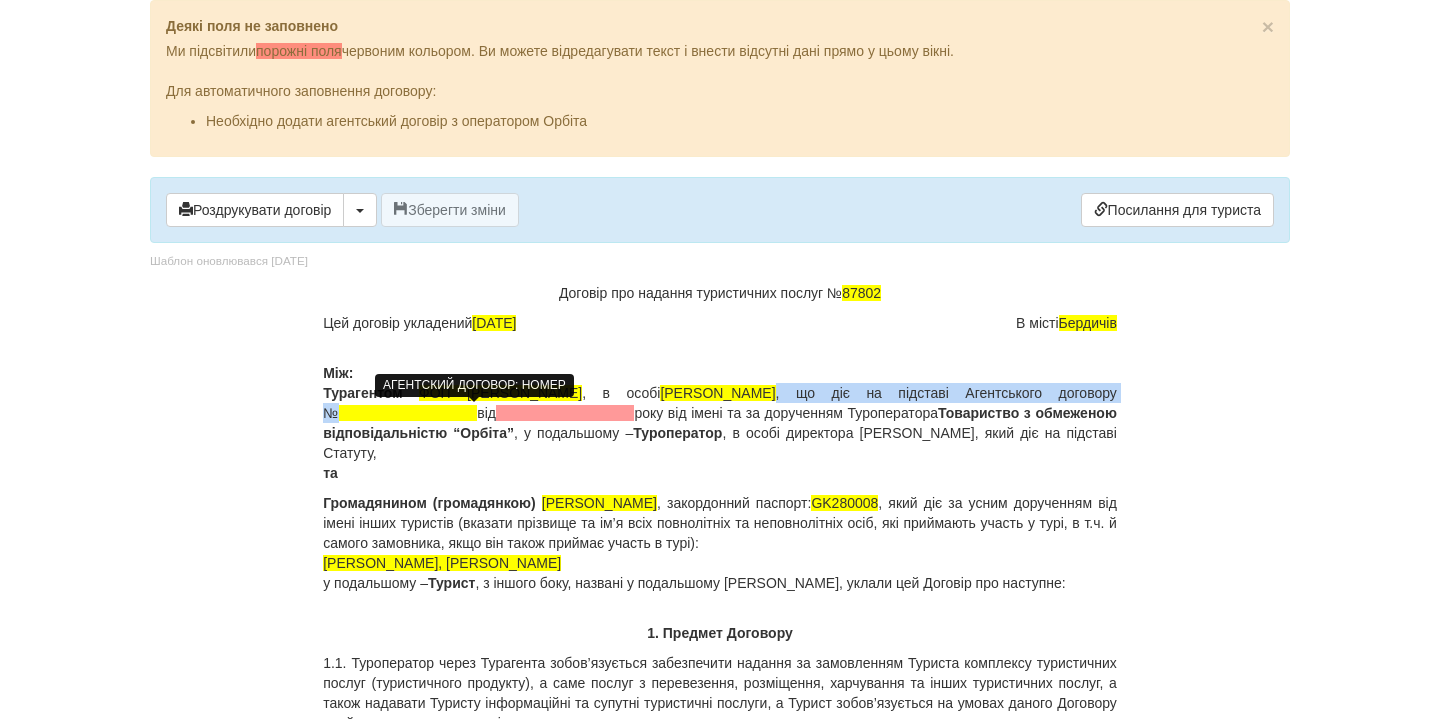 type 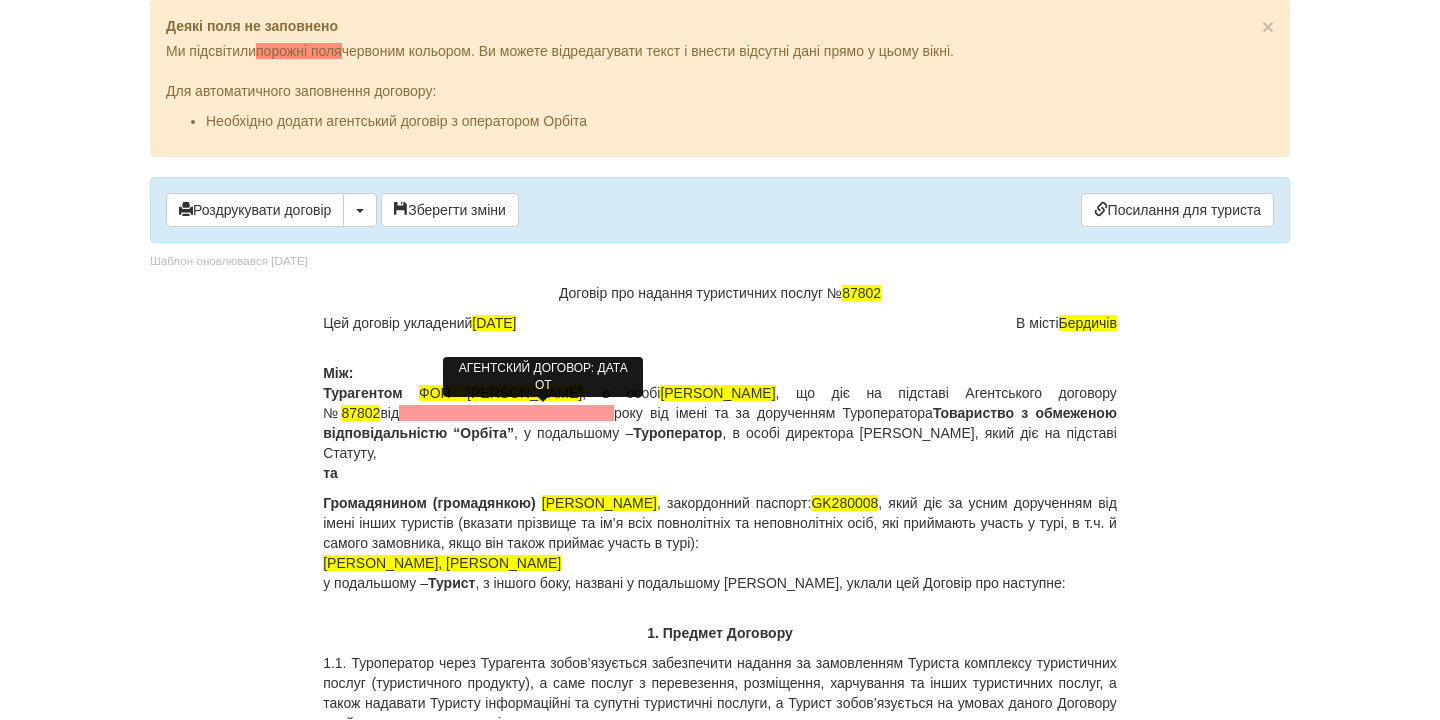 click at bounding box center (506, 413) 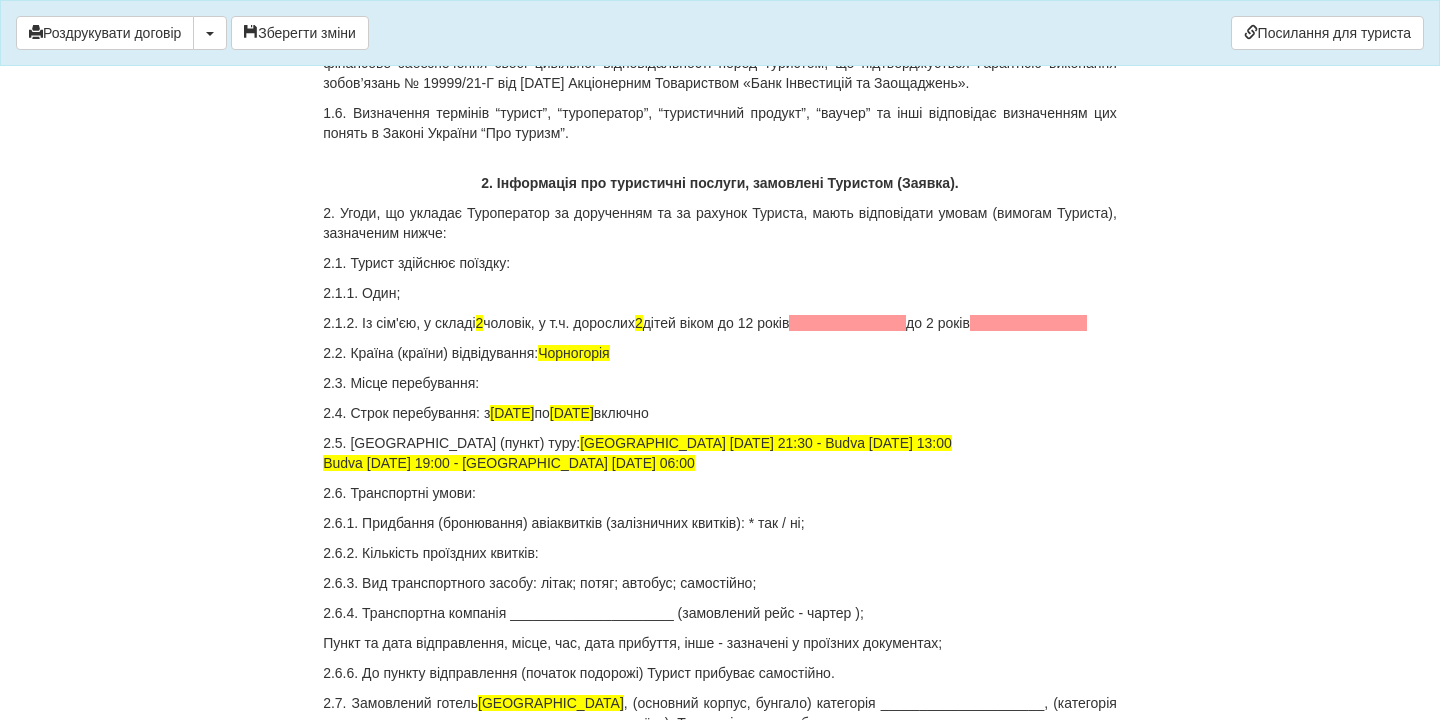 scroll, scrollTop: 808, scrollLeft: 0, axis: vertical 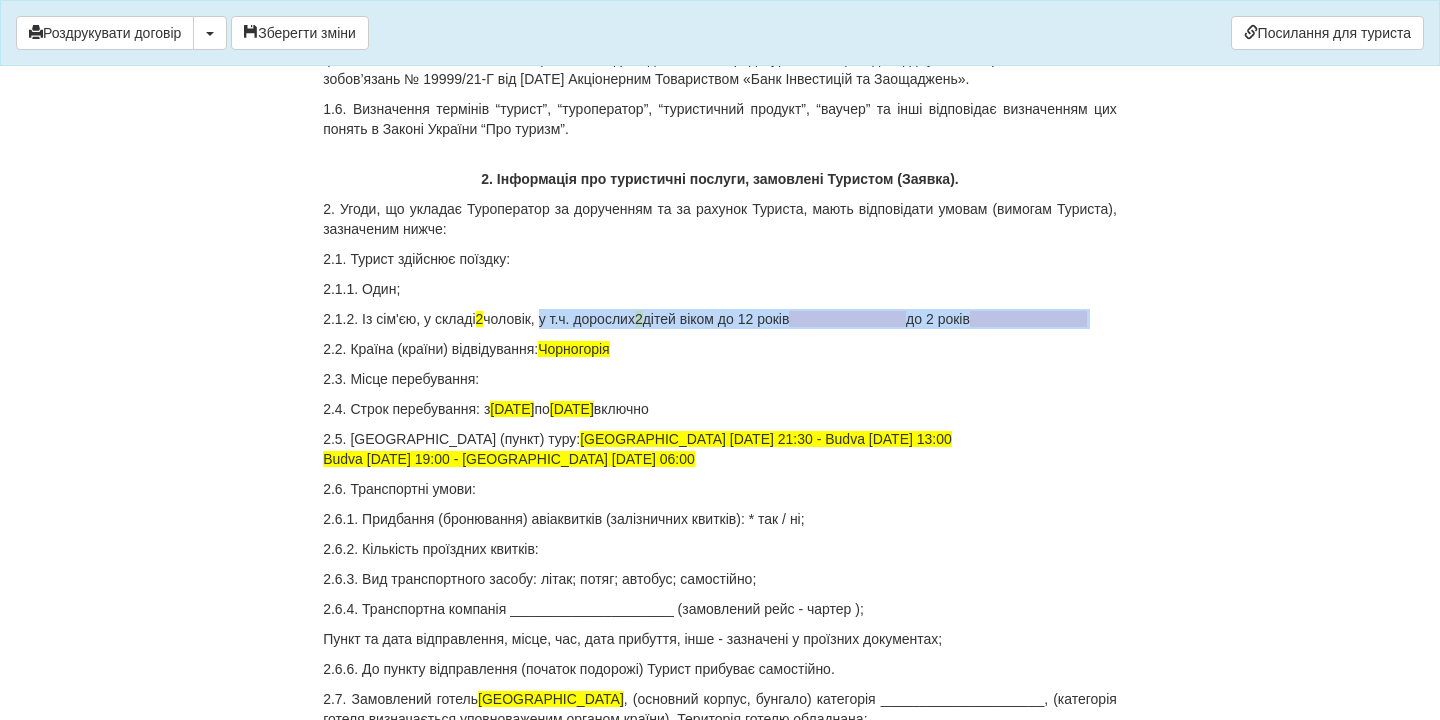 drag, startPoint x: 565, startPoint y: 339, endPoint x: 619, endPoint y: 367, distance: 60.827625 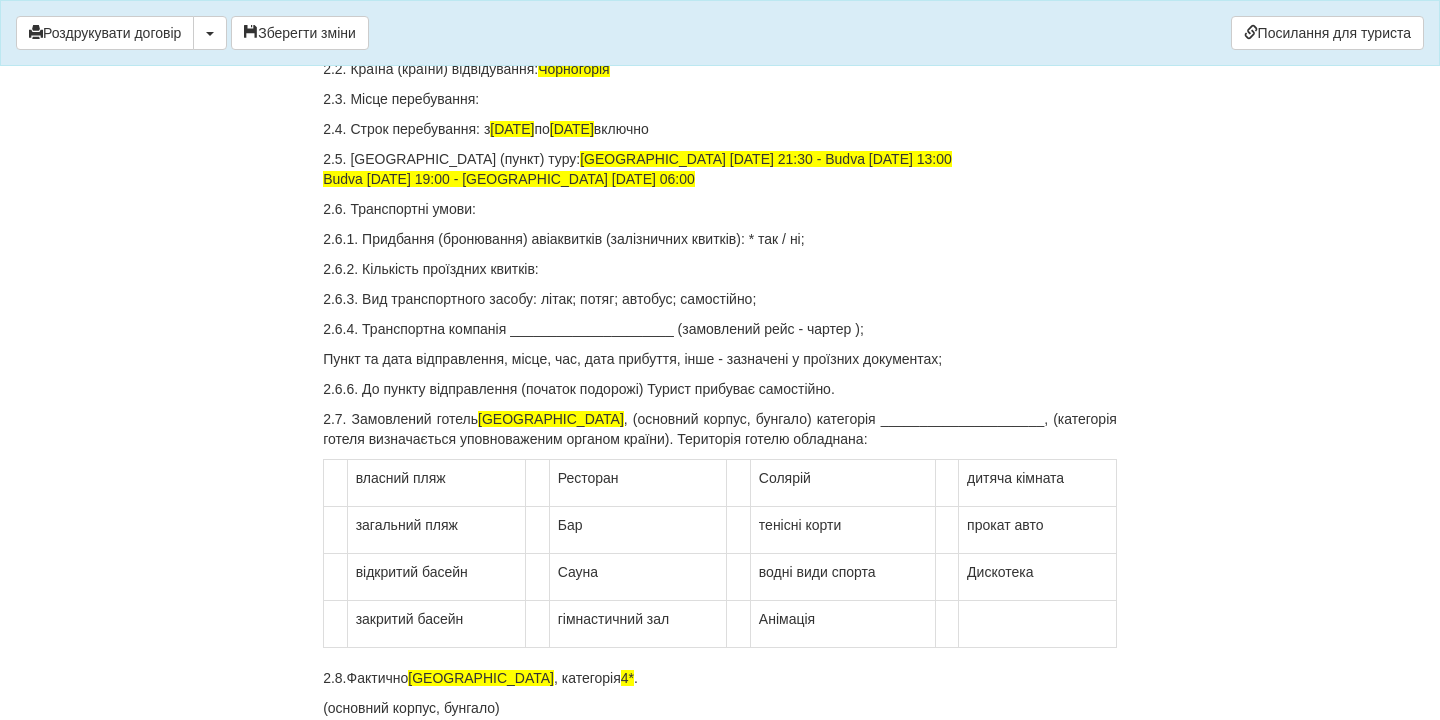 scroll, scrollTop: 1091, scrollLeft: 0, axis: vertical 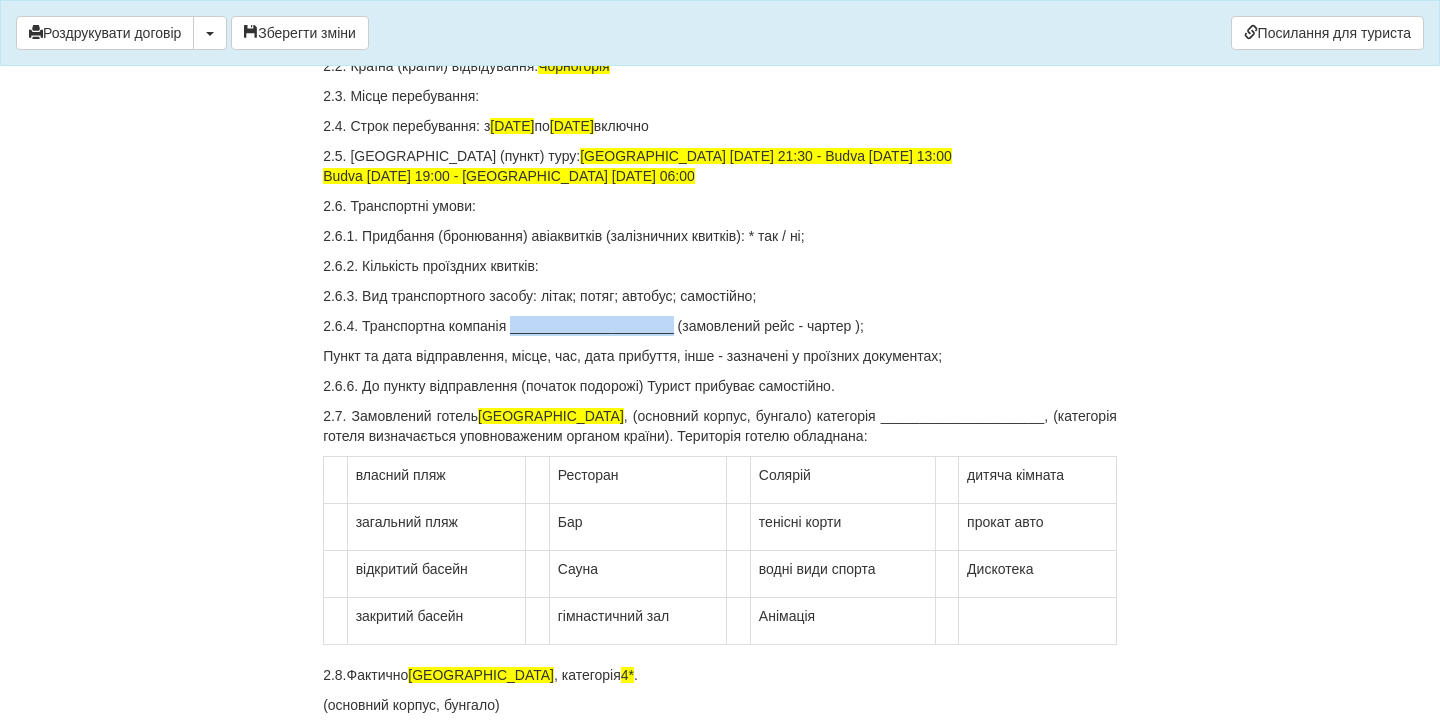 drag, startPoint x: 518, startPoint y: 353, endPoint x: 677, endPoint y: 352, distance: 159.00314 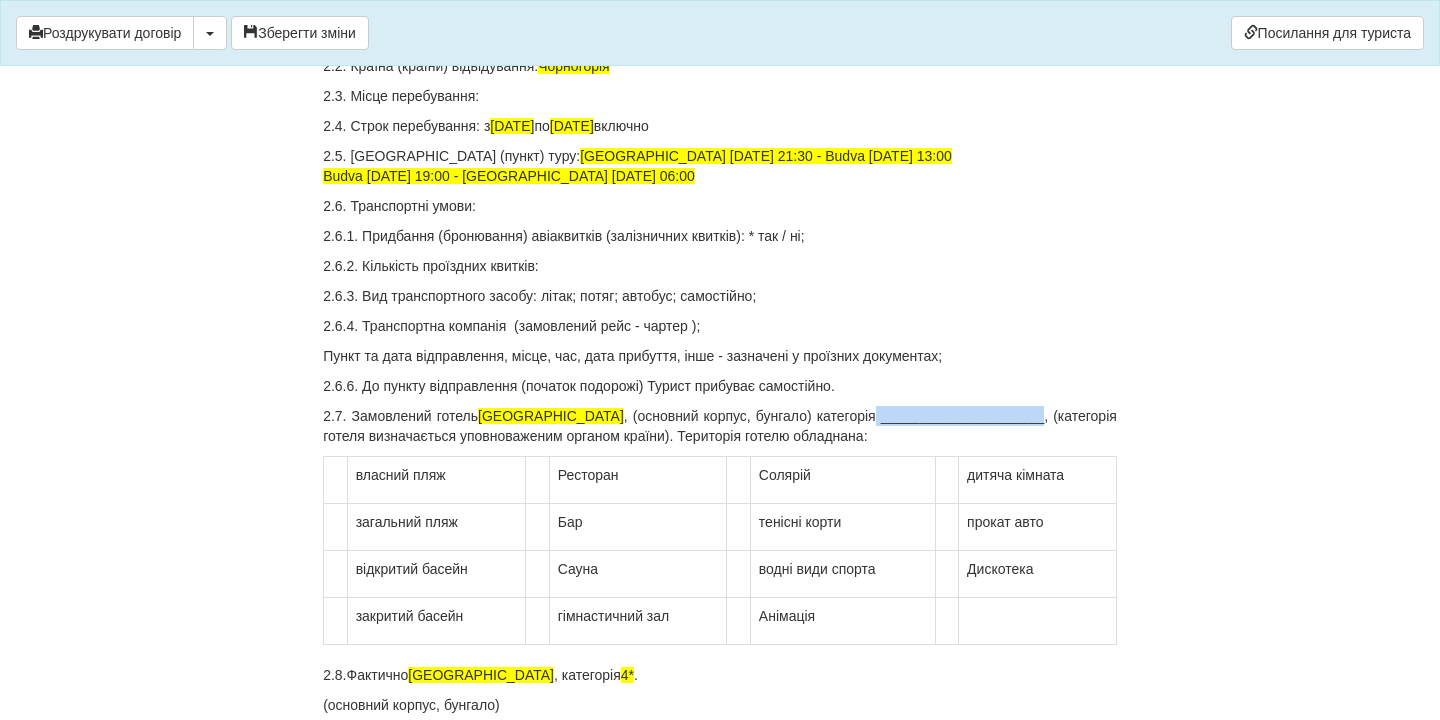 drag, startPoint x: 828, startPoint y: 439, endPoint x: 991, endPoint y: 433, distance: 163.1104 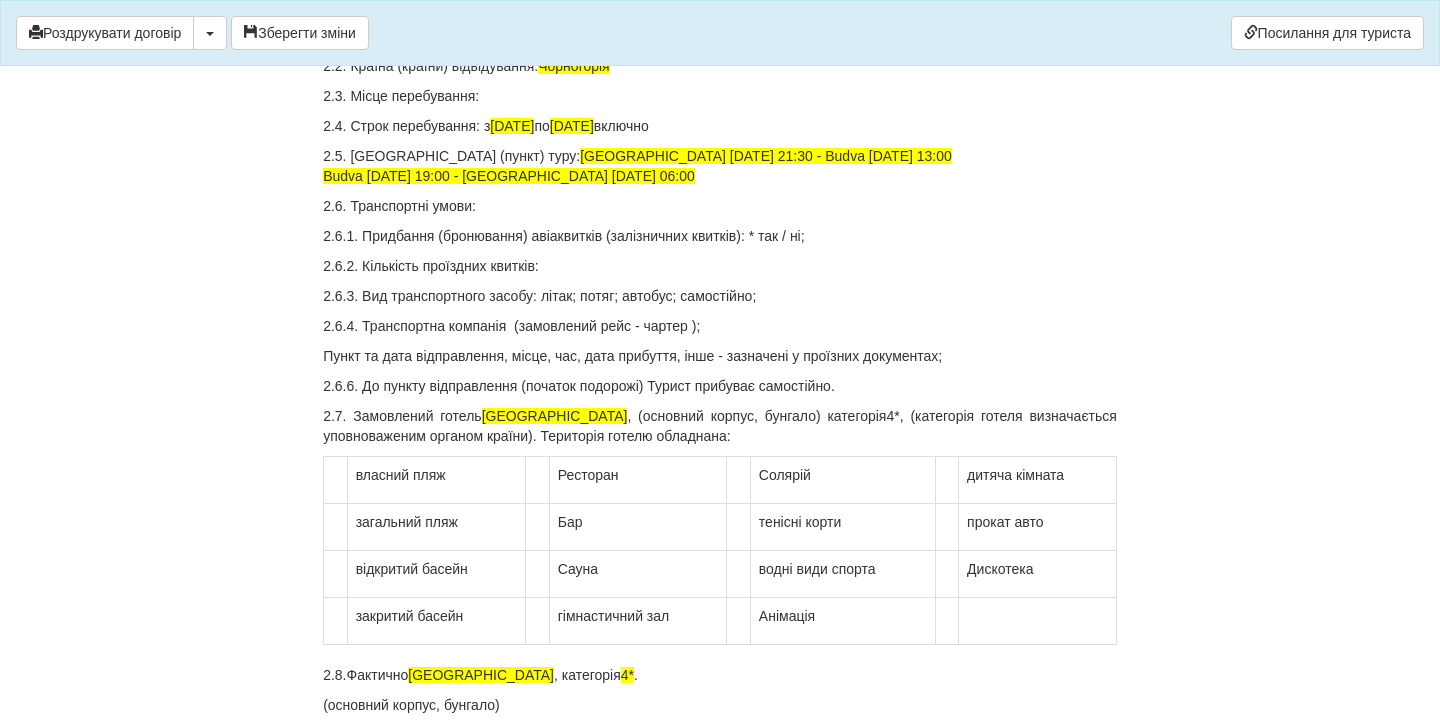 click on "2.7. Замовлений готель  Tara Hotel , (основний корпус, бунгало) категорія4* , (категорія готеля визначається уповноваженим органом країни). Територія готелю обладнана:" at bounding box center [720, 426] 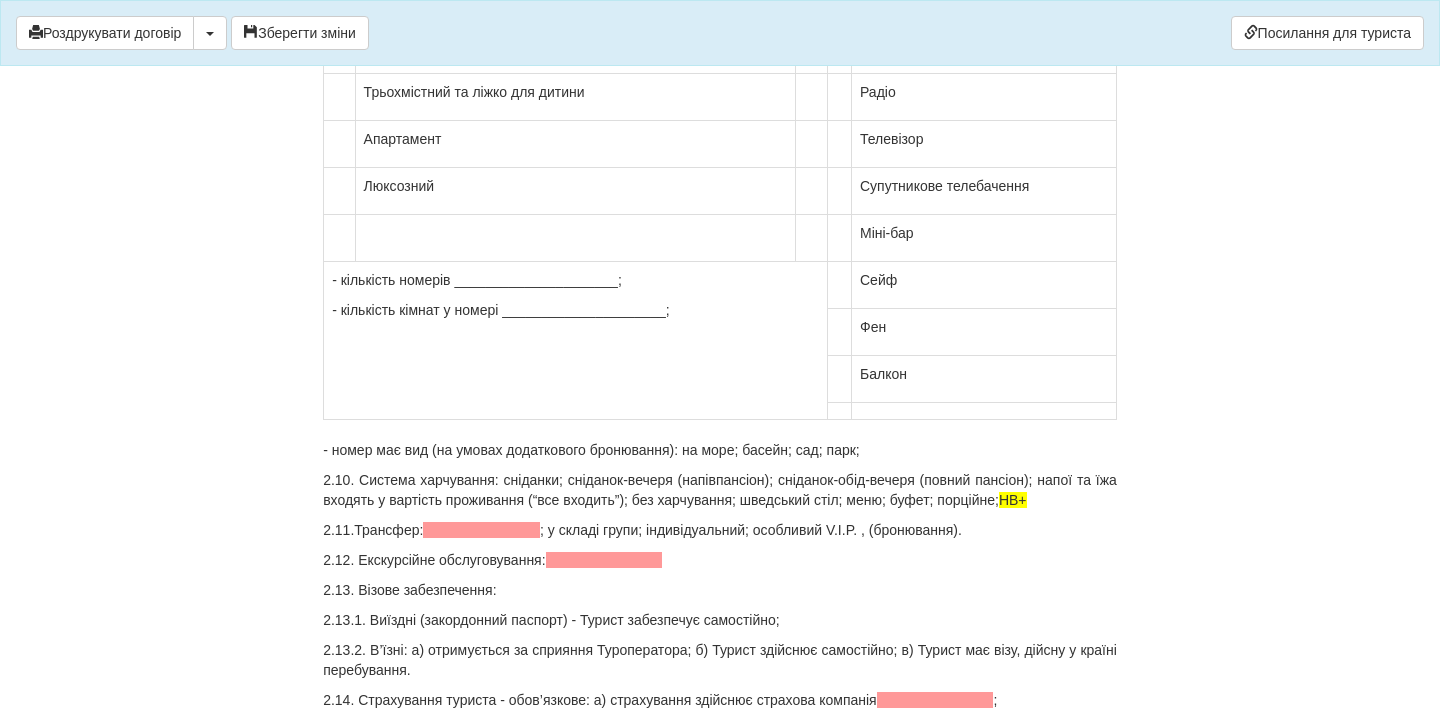 scroll, scrollTop: 2033, scrollLeft: 0, axis: vertical 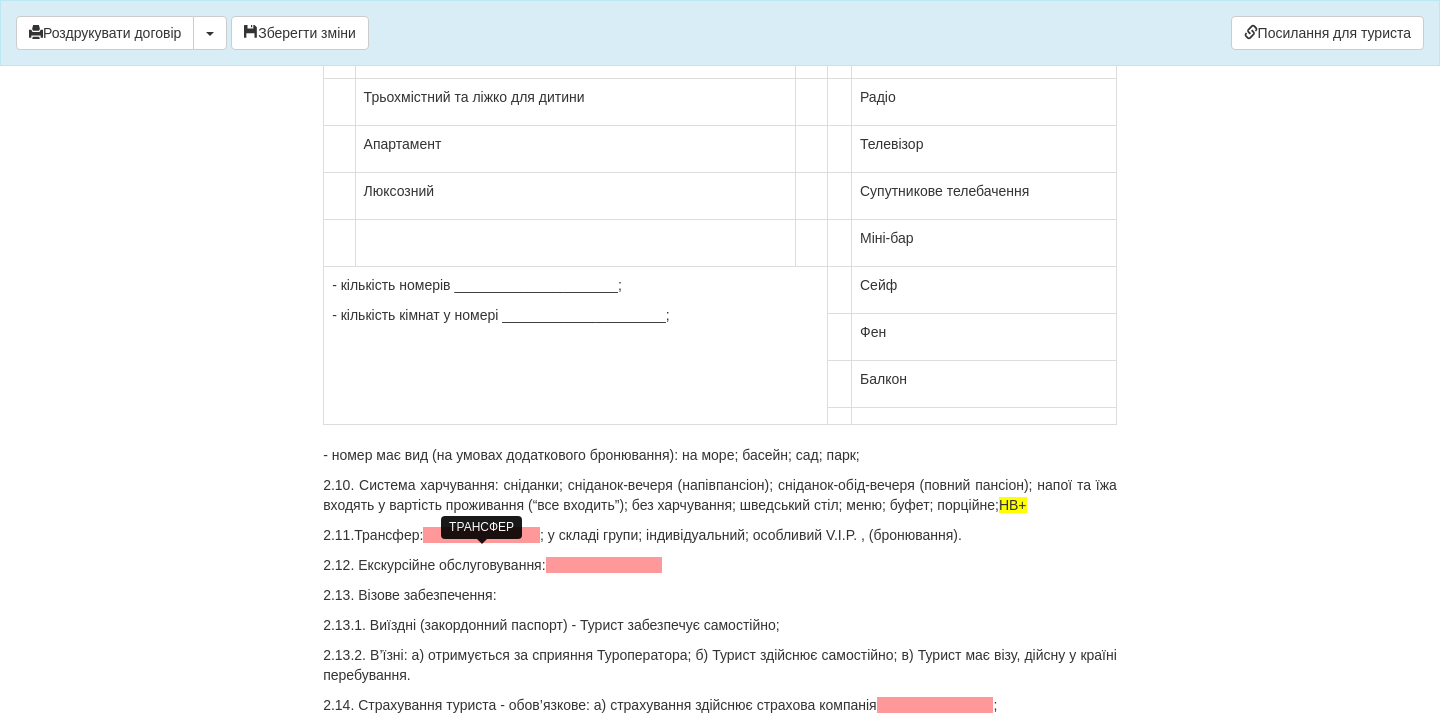 click at bounding box center [481, 535] 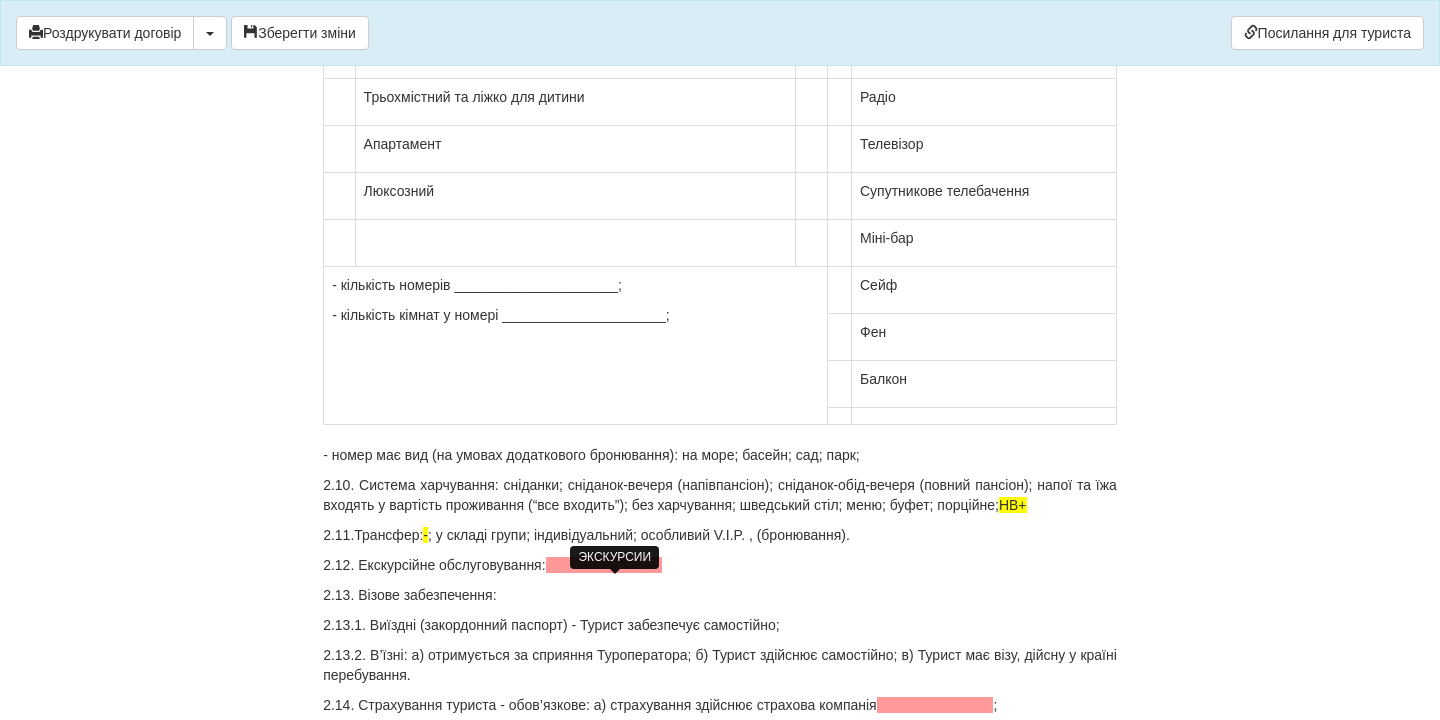 click at bounding box center (604, 565) 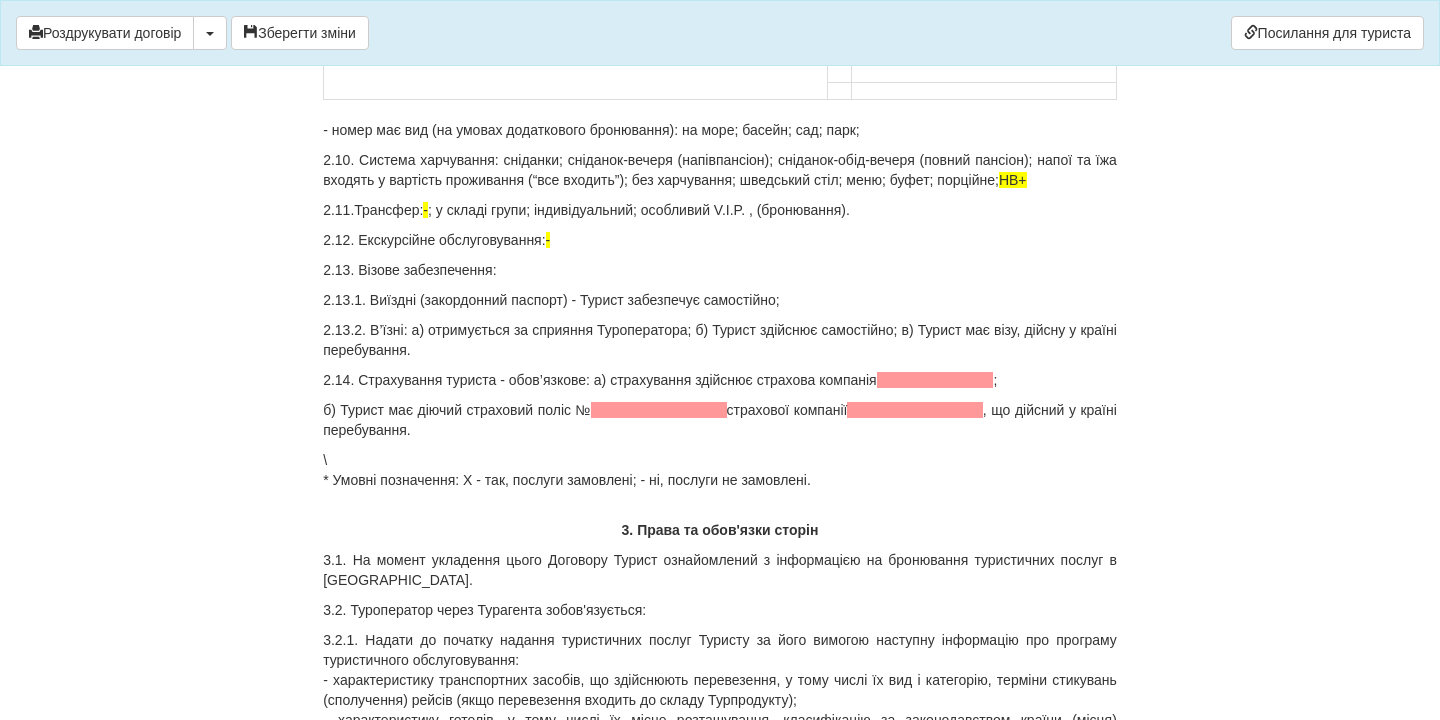 scroll, scrollTop: 2360, scrollLeft: 0, axis: vertical 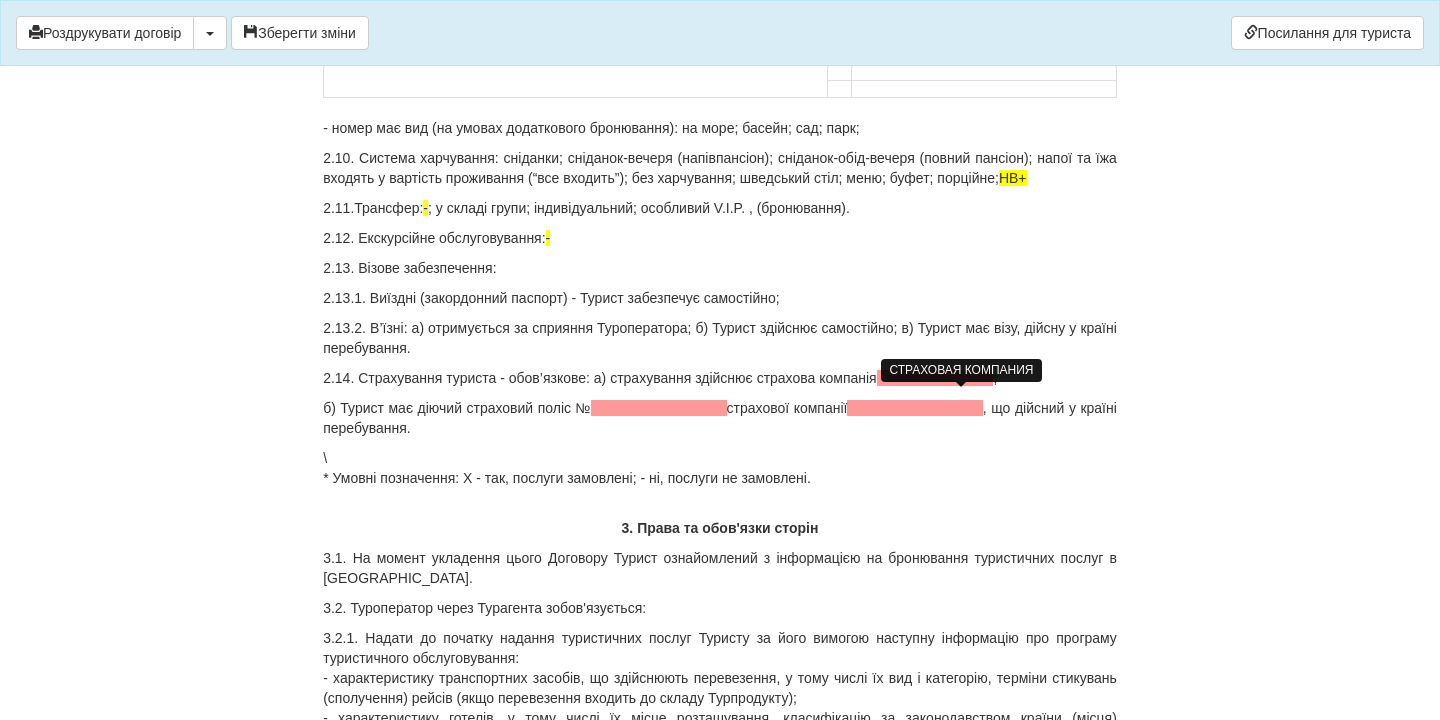 click at bounding box center (935, 378) 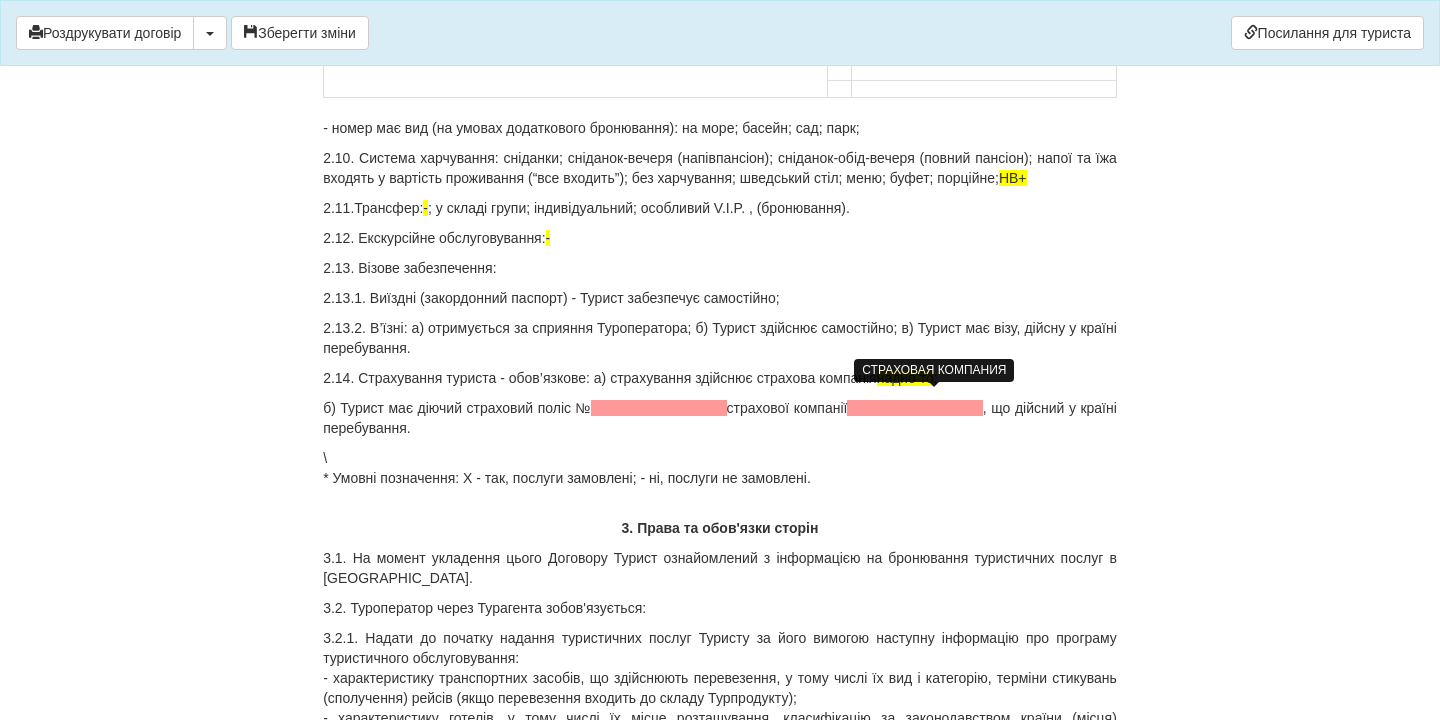 click on "надно то" at bounding box center (905, 378) 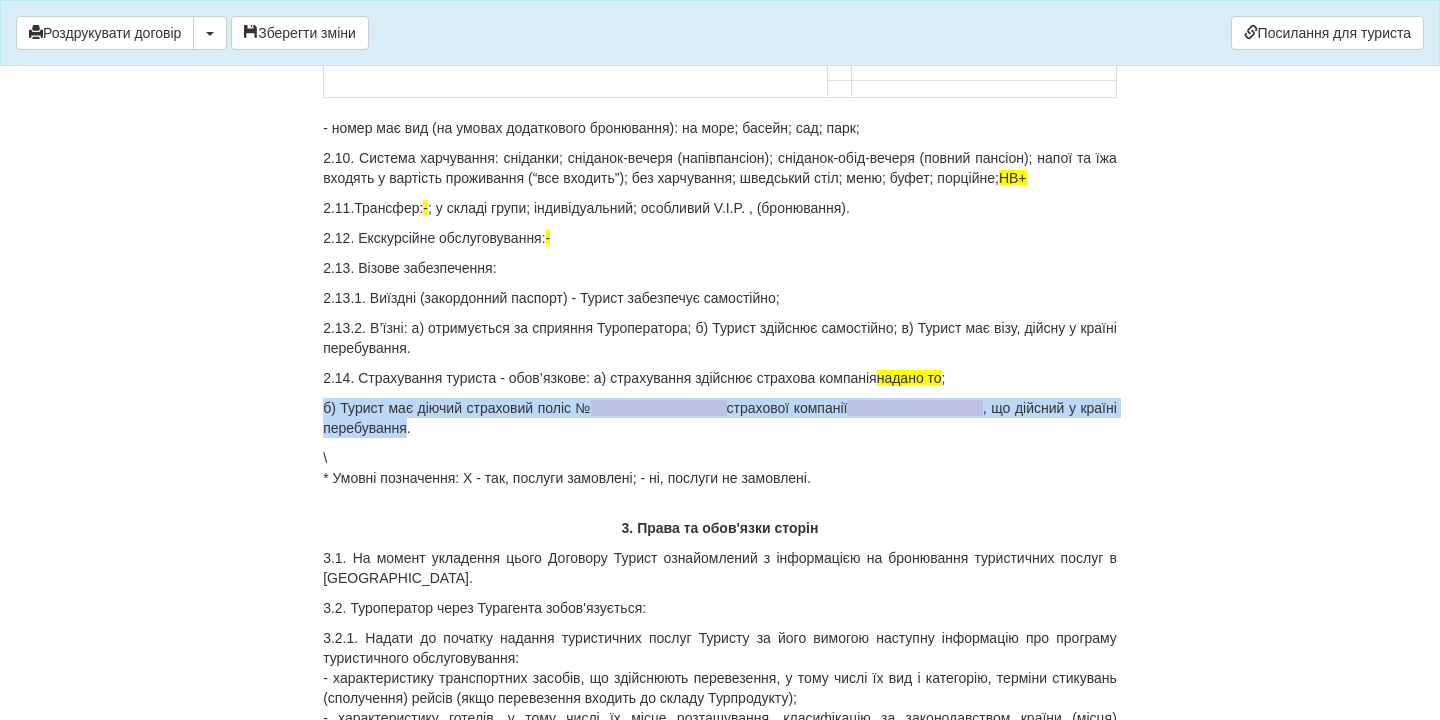 drag, startPoint x: 410, startPoint y: 452, endPoint x: 327, endPoint y: 434, distance: 84.92938 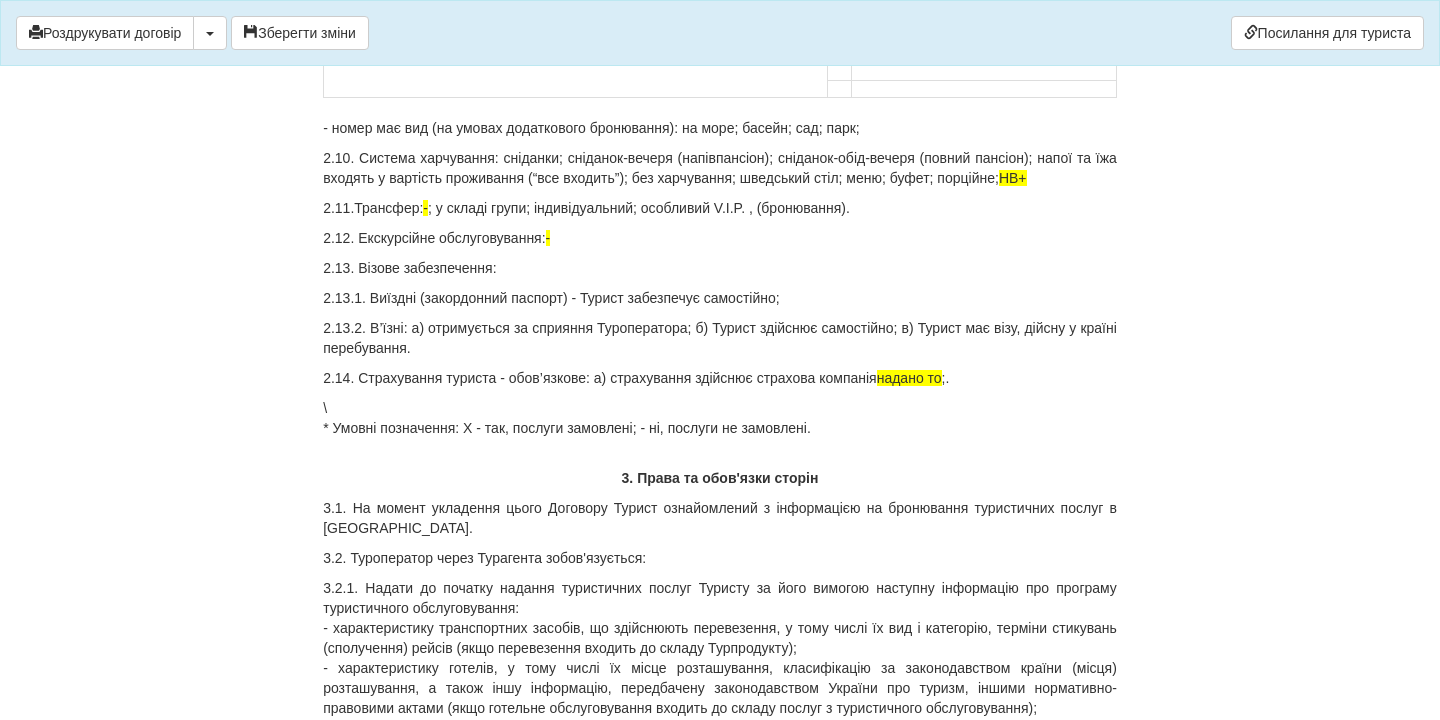 click on "3. Права та обов'язки сторін" at bounding box center [720, 478] 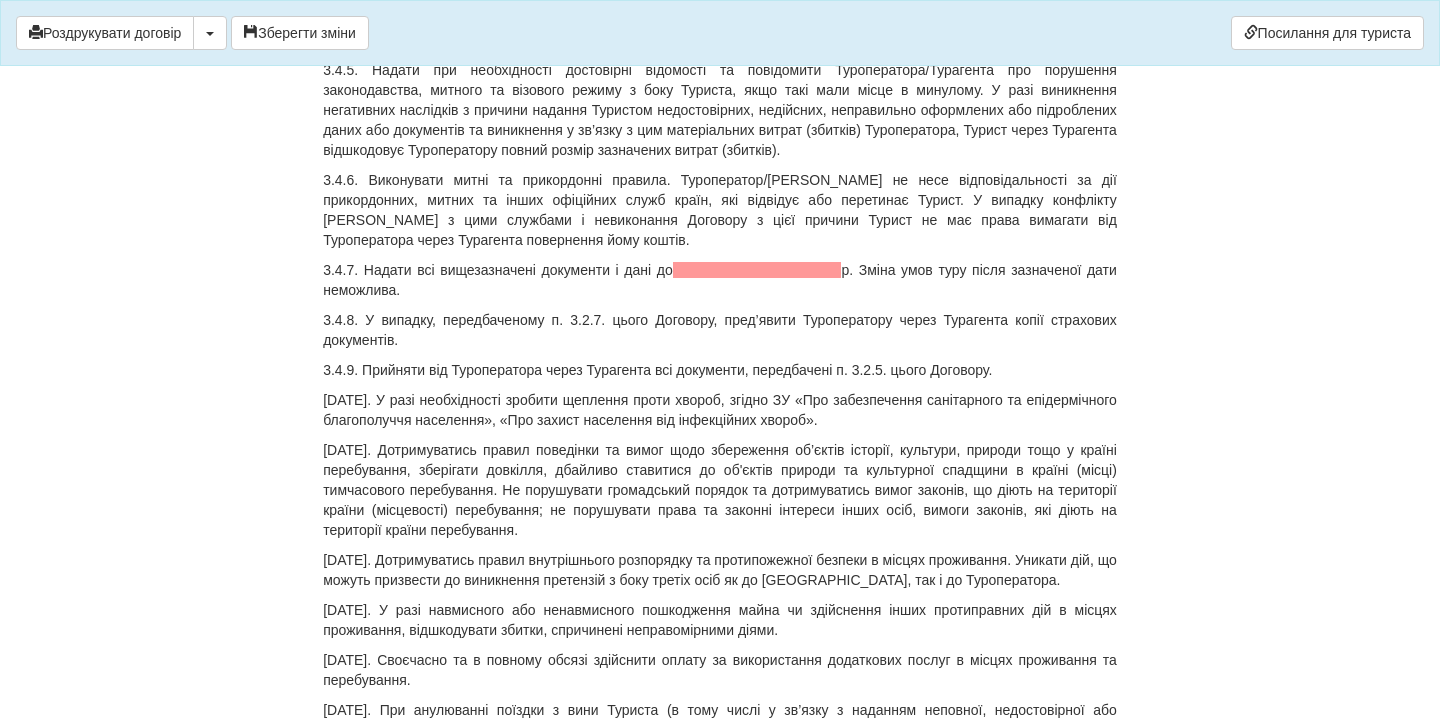 scroll, scrollTop: 4697, scrollLeft: 0, axis: vertical 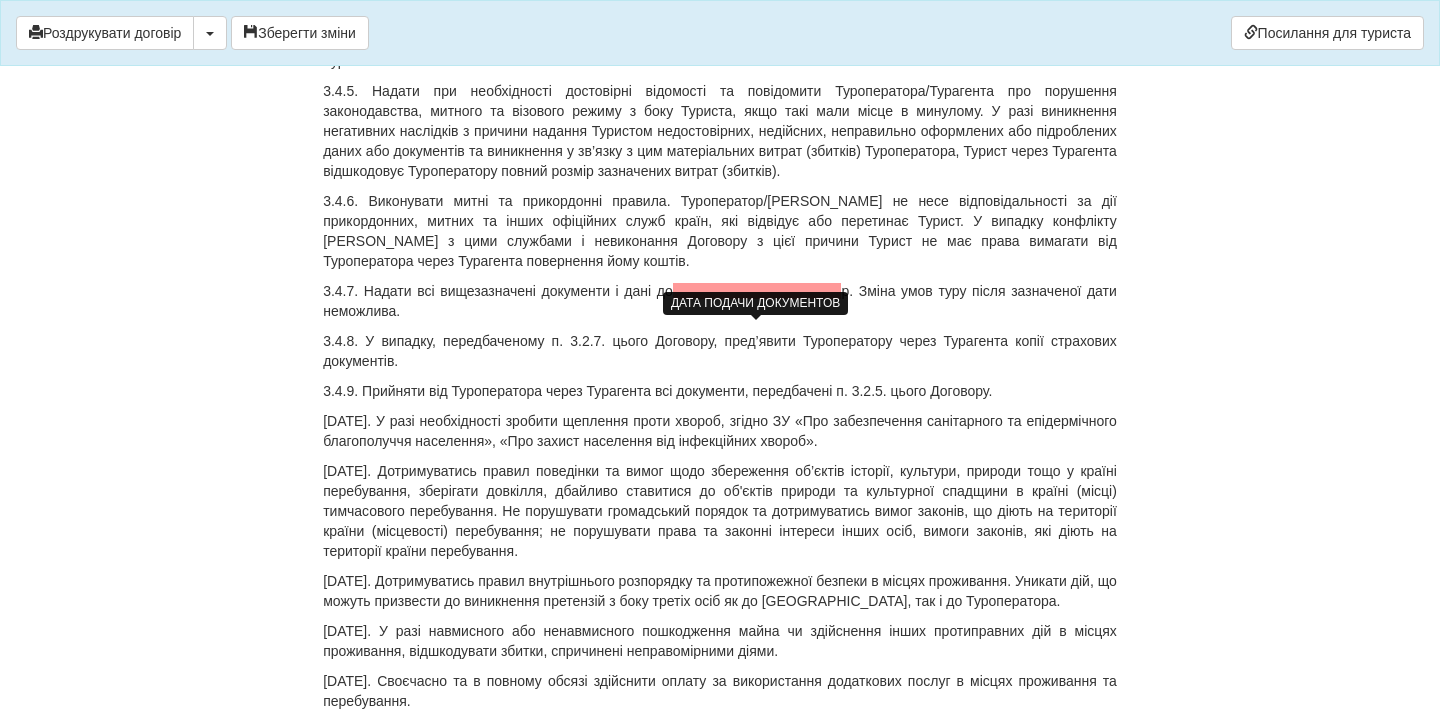 click at bounding box center [757, 291] 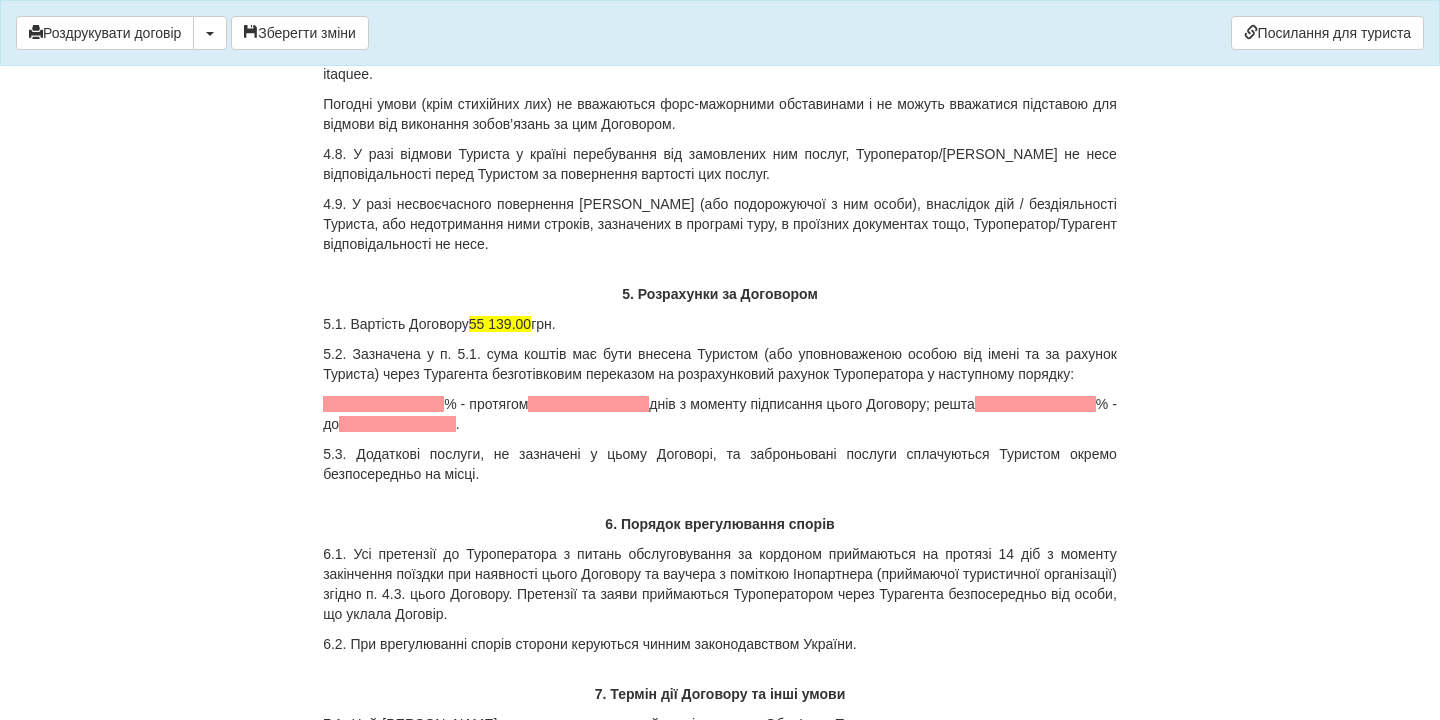 scroll, scrollTop: 6616, scrollLeft: 0, axis: vertical 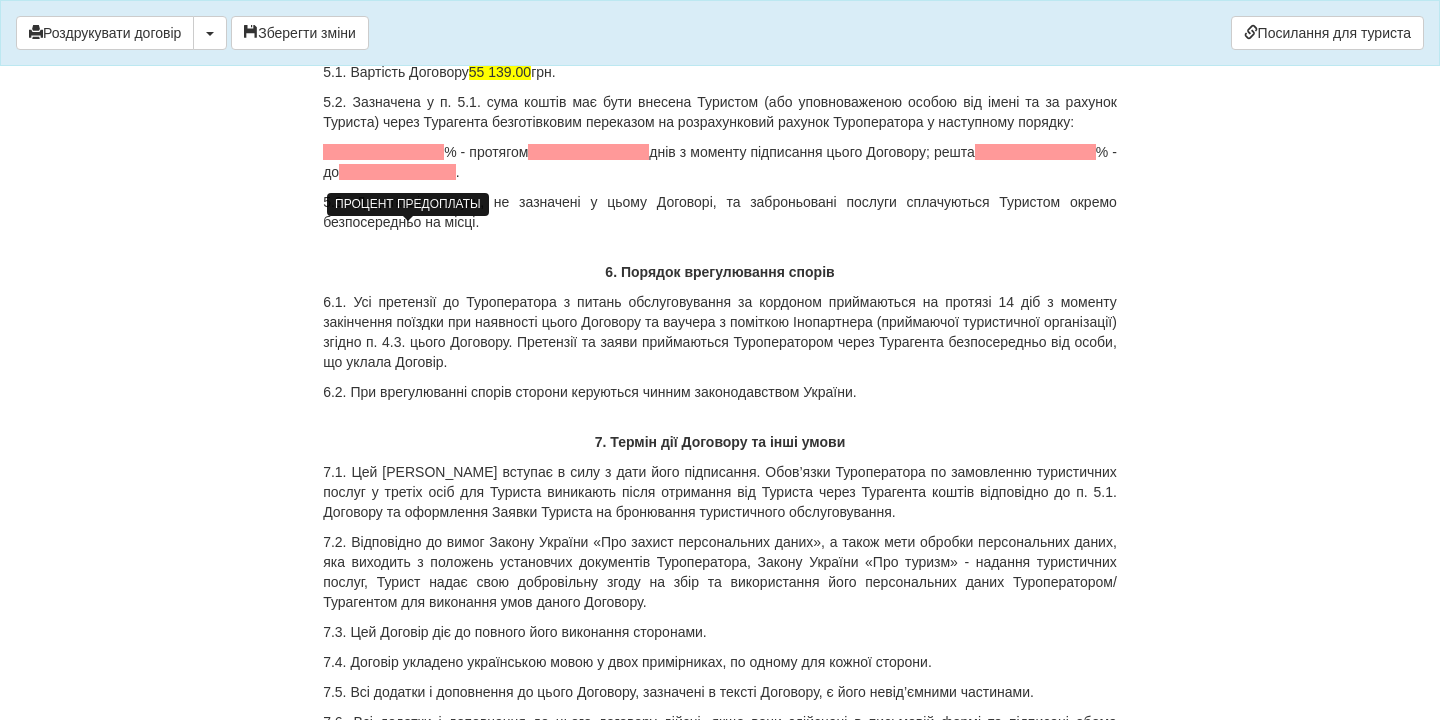 click at bounding box center [383, 152] 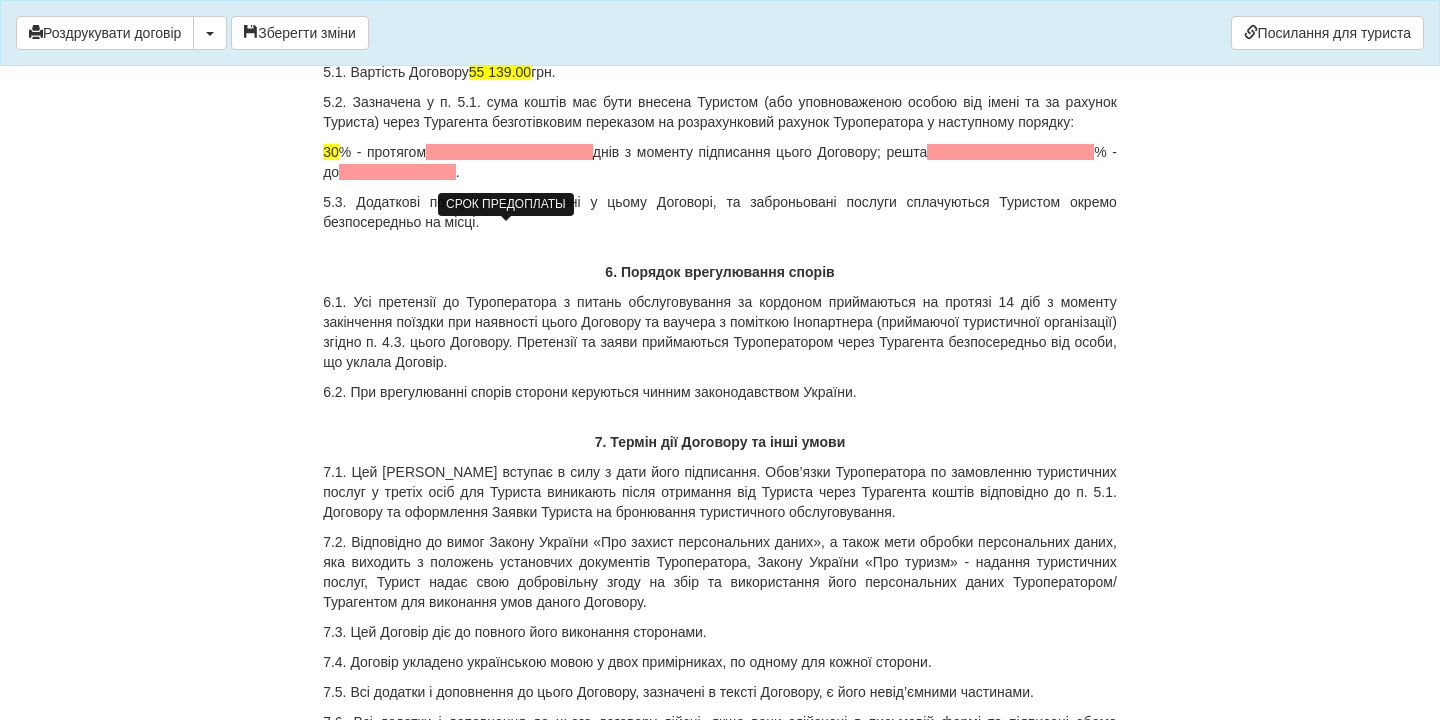 click at bounding box center [509, 152] 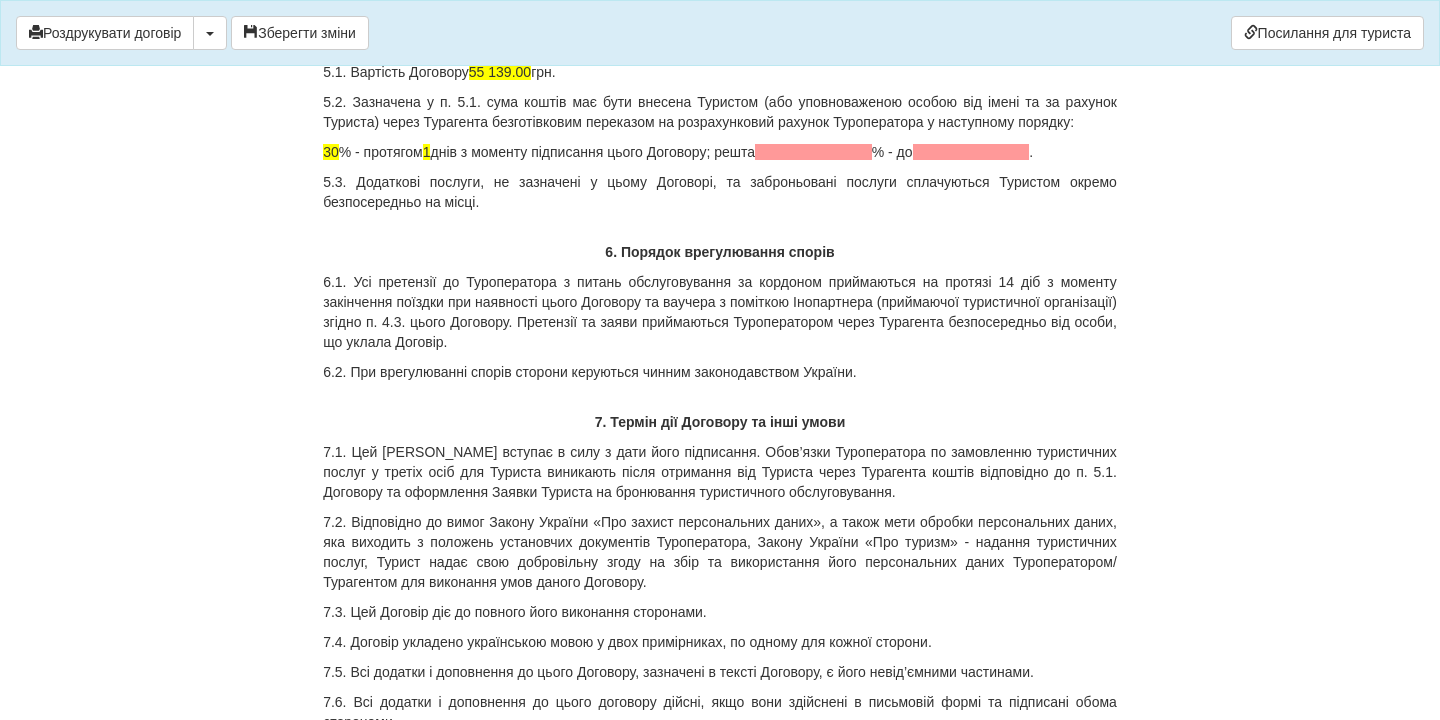 click on "30 % - протягом  1  днів з моменту підписання цього Договору; решта                                 % - до                                 ." at bounding box center [720, 152] 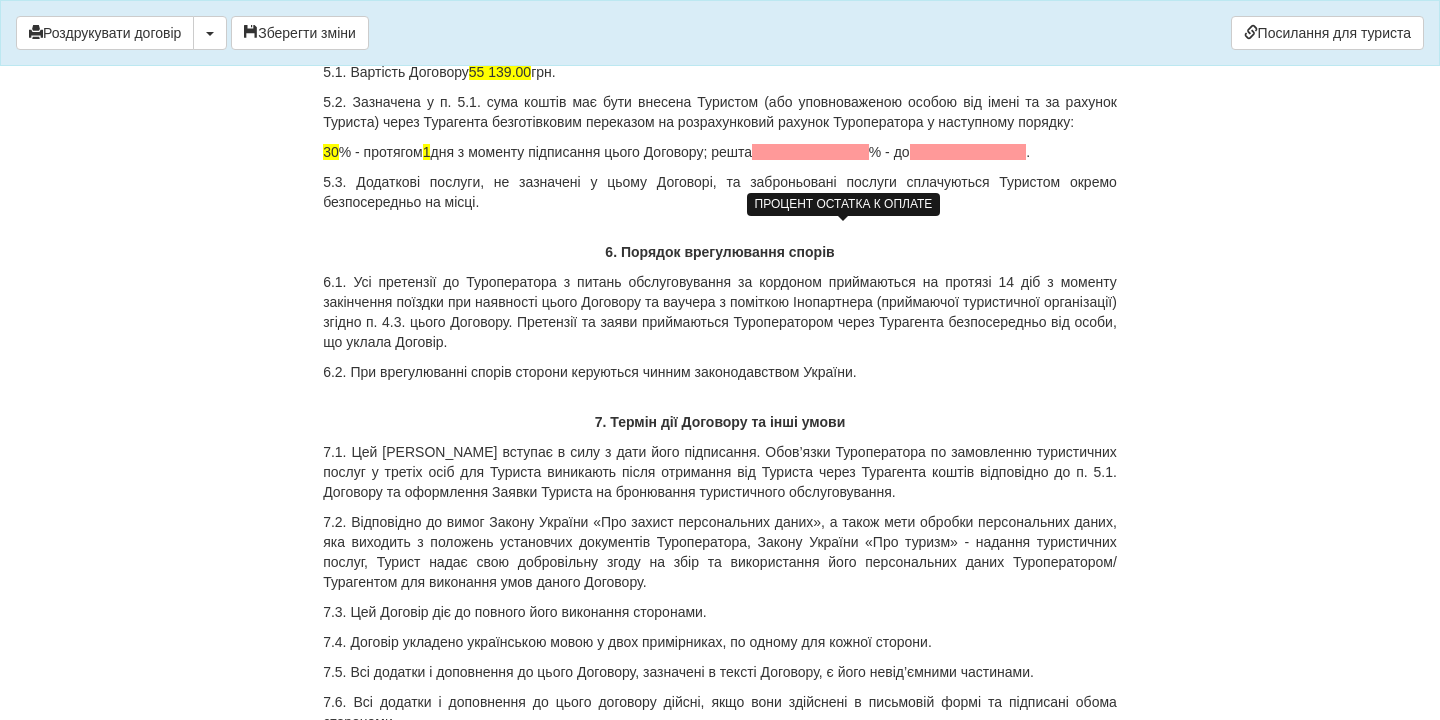 click at bounding box center (810, 152) 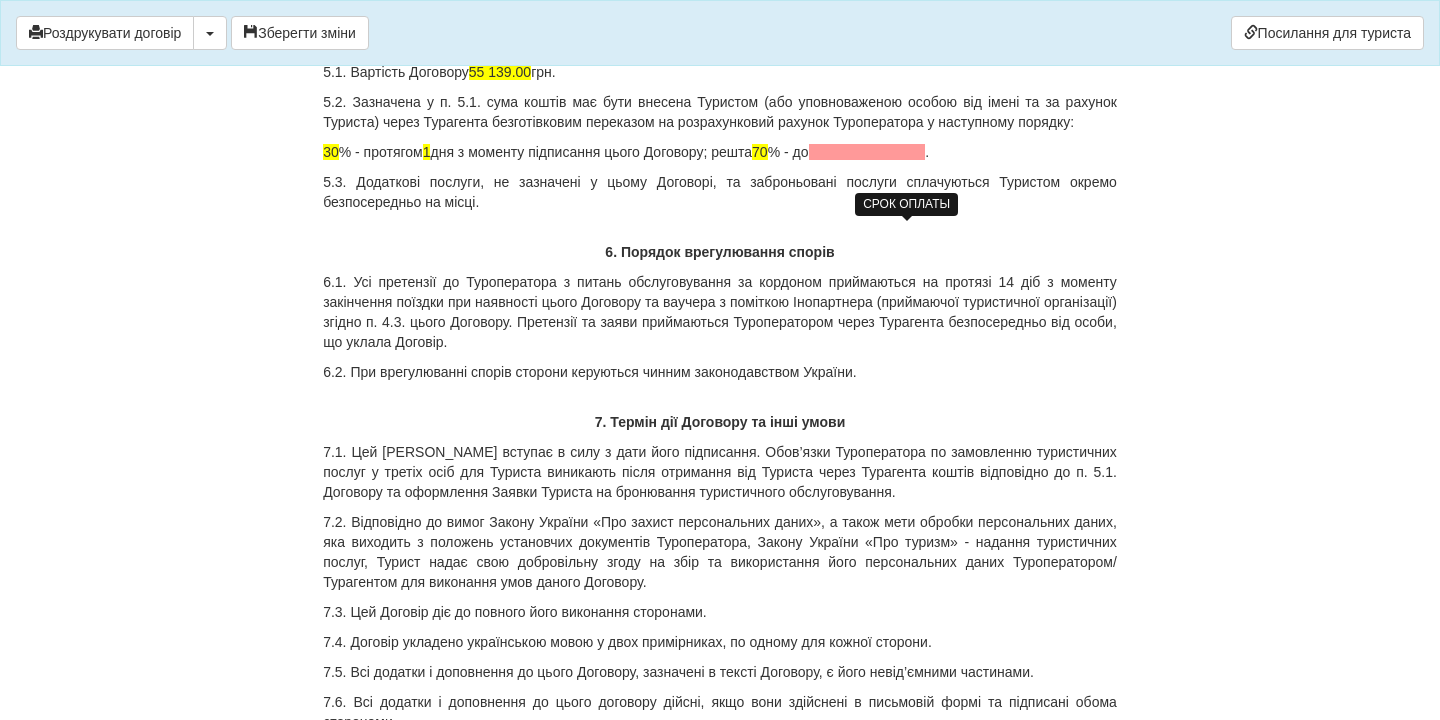 click at bounding box center (867, 152) 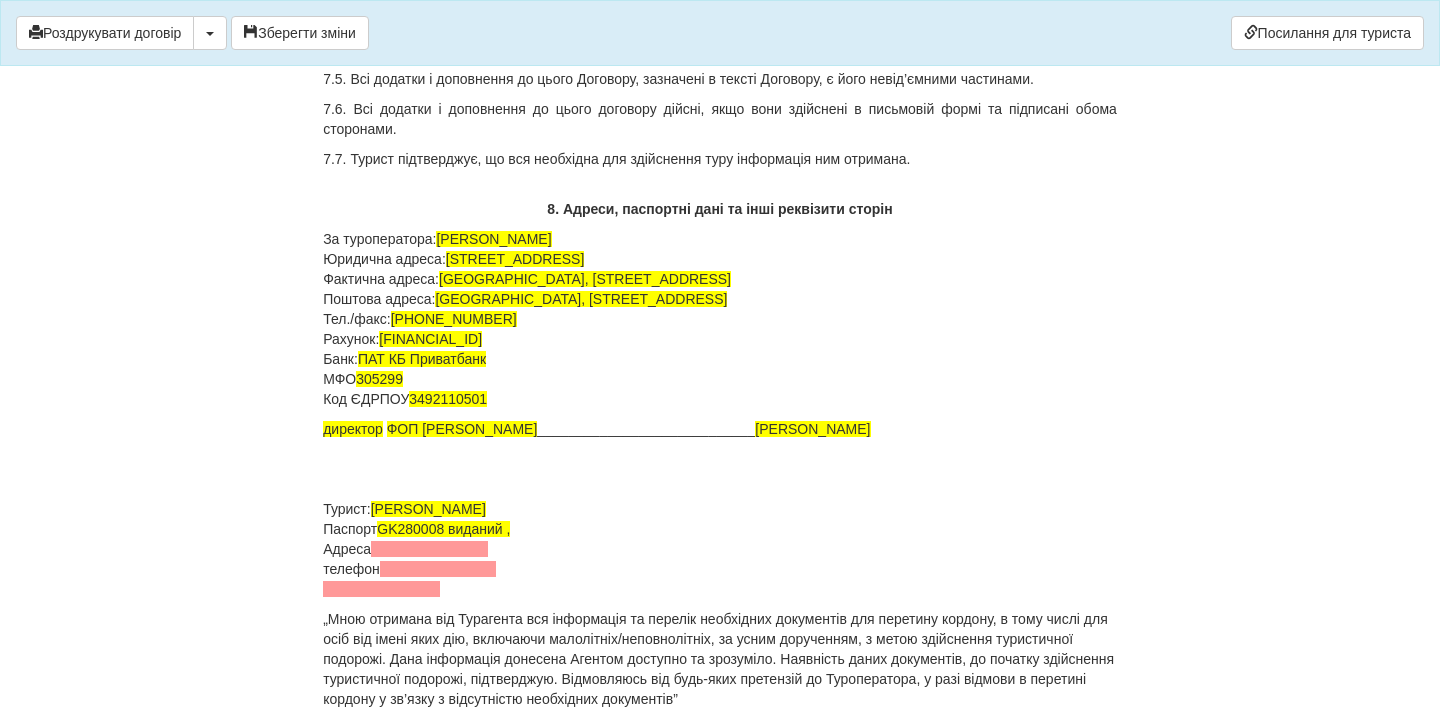 scroll, scrollTop: 7212, scrollLeft: 0, axis: vertical 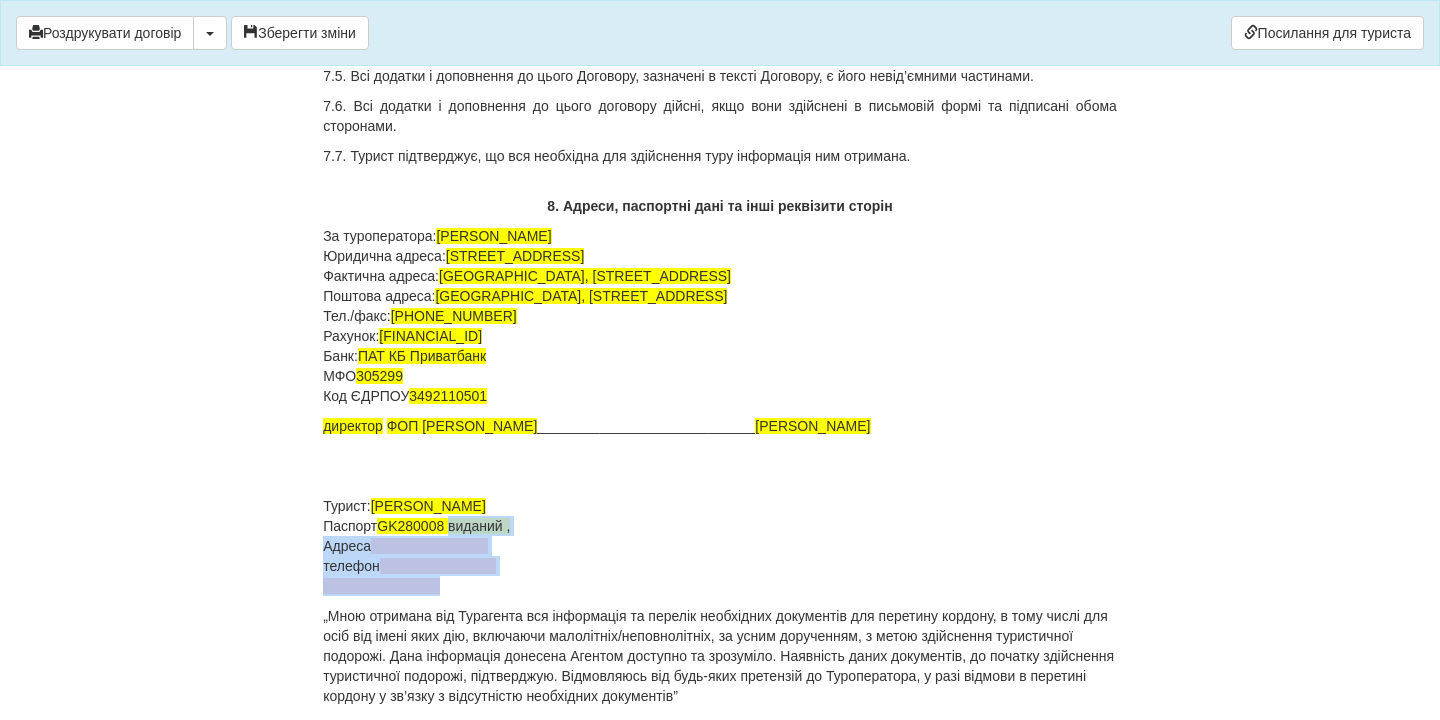 drag, startPoint x: 462, startPoint y: 604, endPoint x: 502, endPoint y: 659, distance: 68.007355 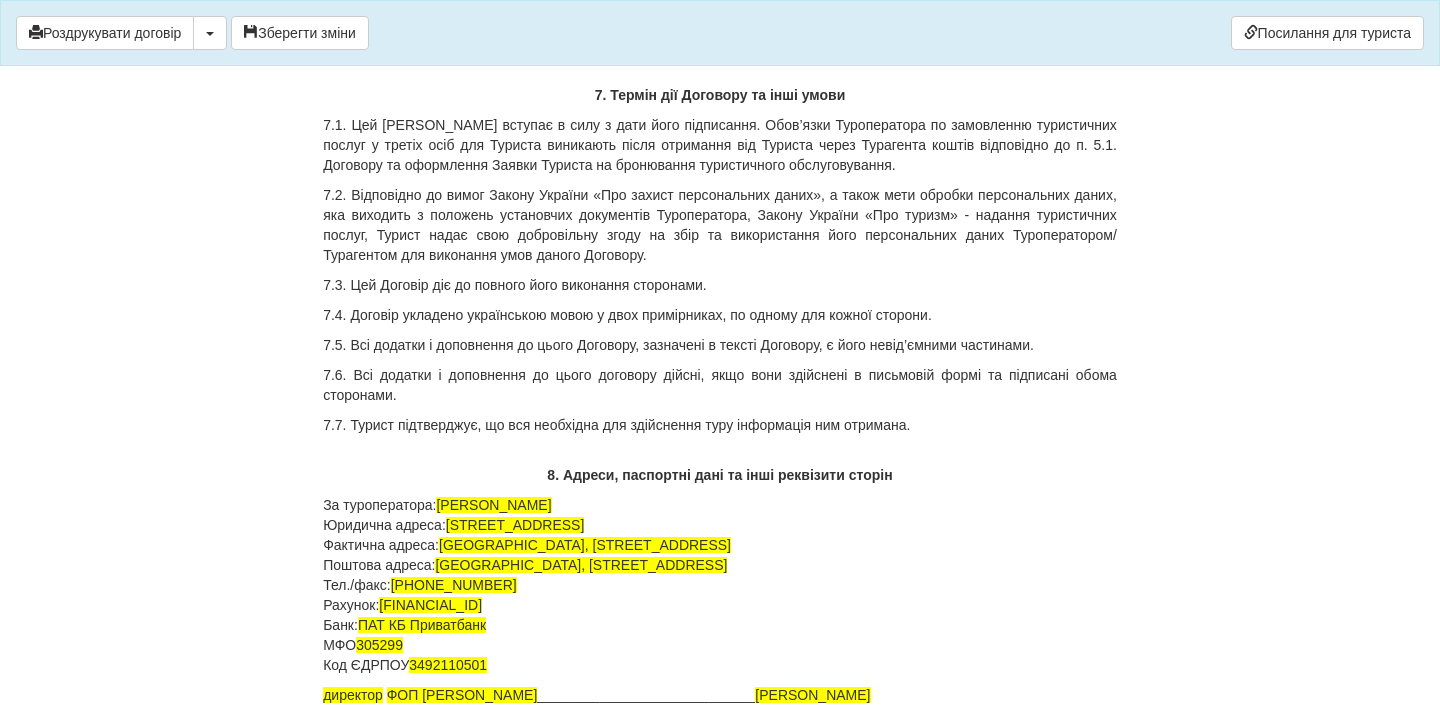 scroll, scrollTop: 6448, scrollLeft: 0, axis: vertical 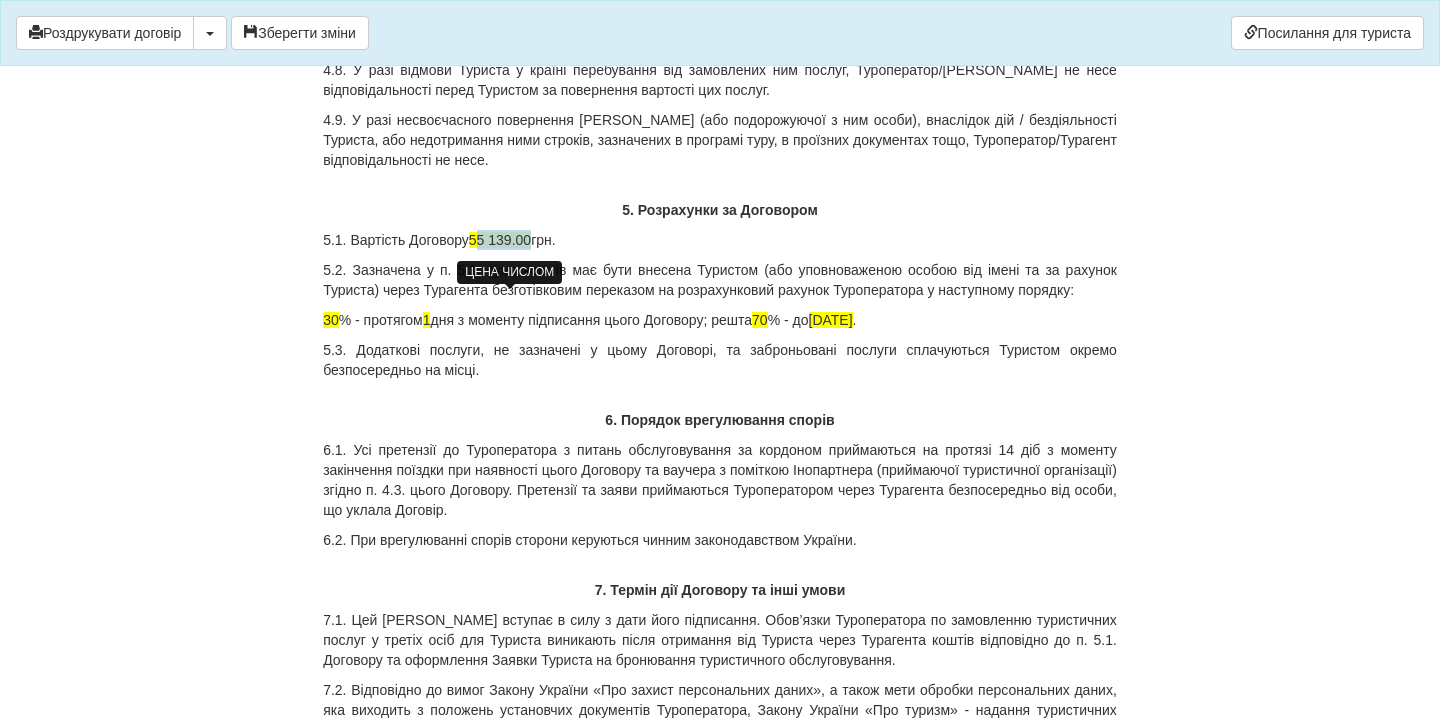drag, startPoint x: 486, startPoint y: 296, endPoint x: 541, endPoint y: 299, distance: 55.081757 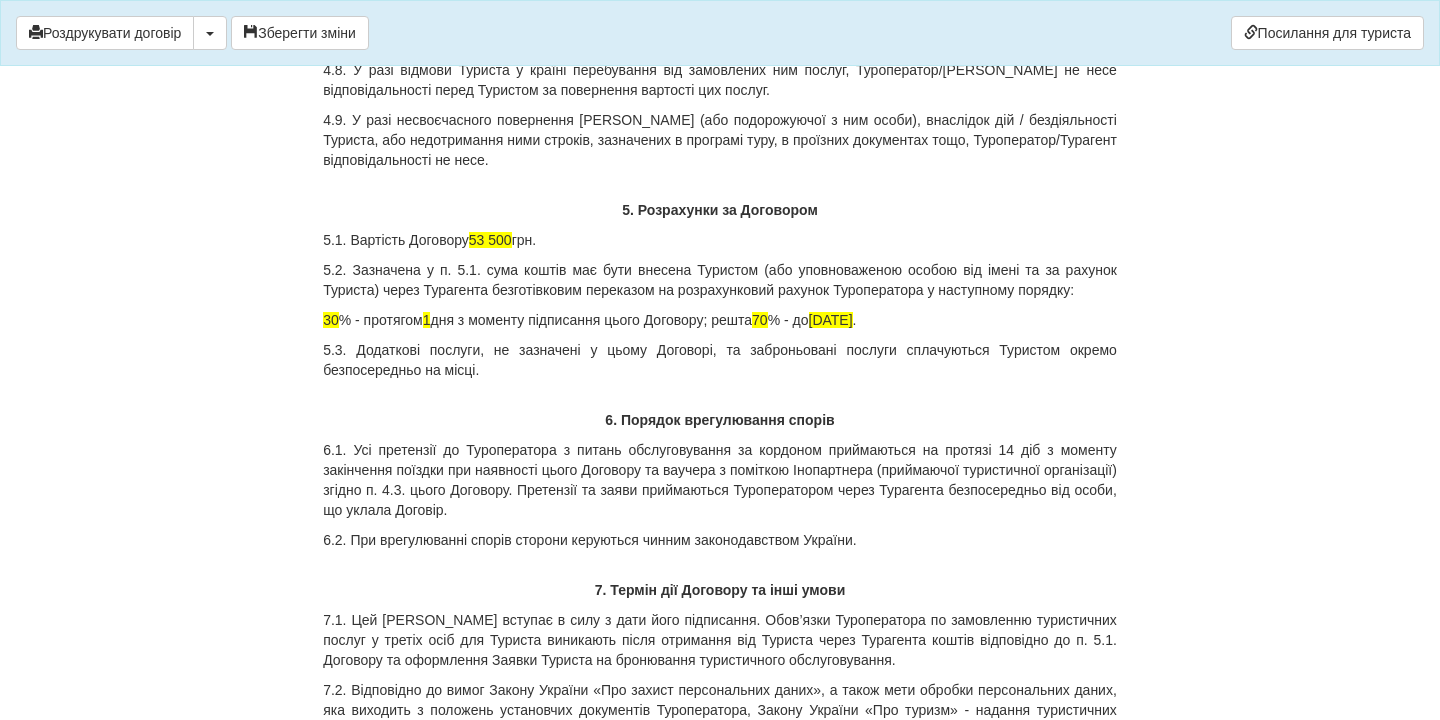 click on "5.1. Вартість Договору  53 500  грн." at bounding box center [720, 240] 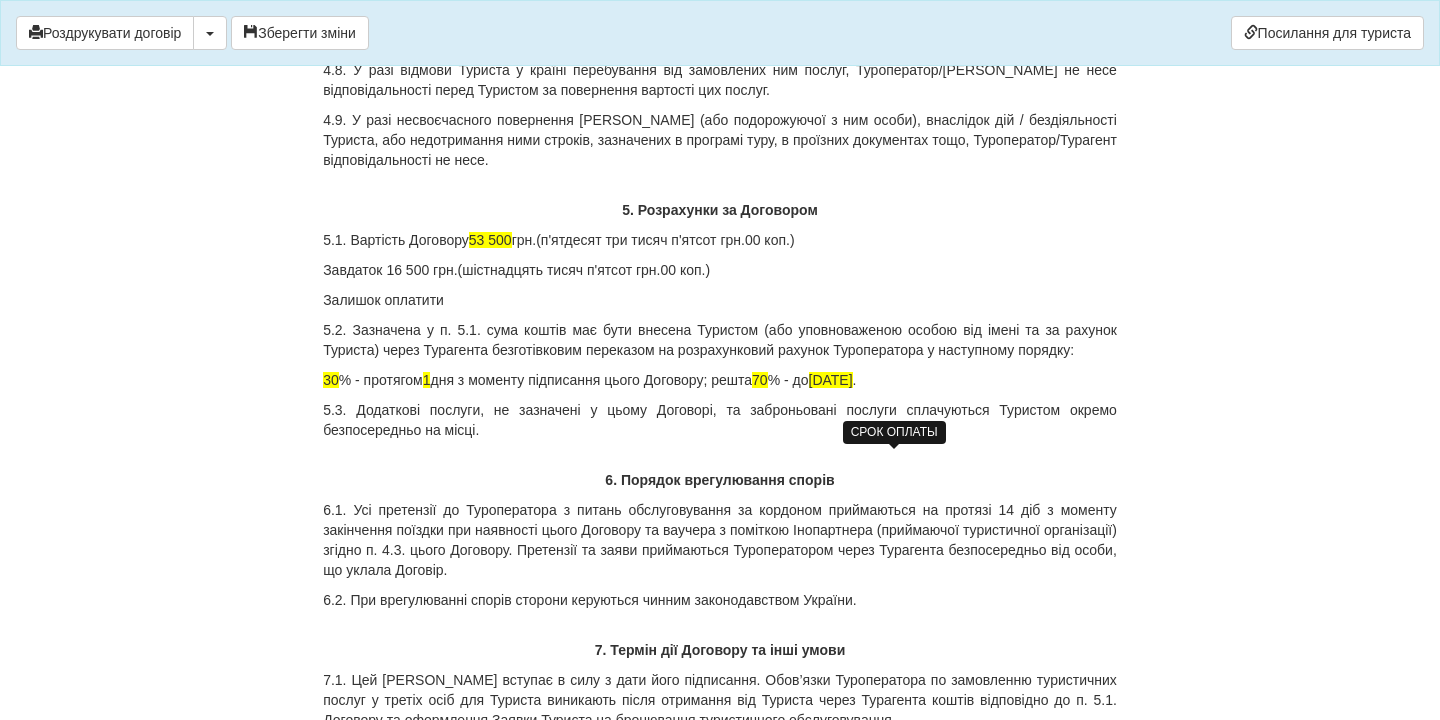 click on "28.07.2025 р." at bounding box center [831, 380] 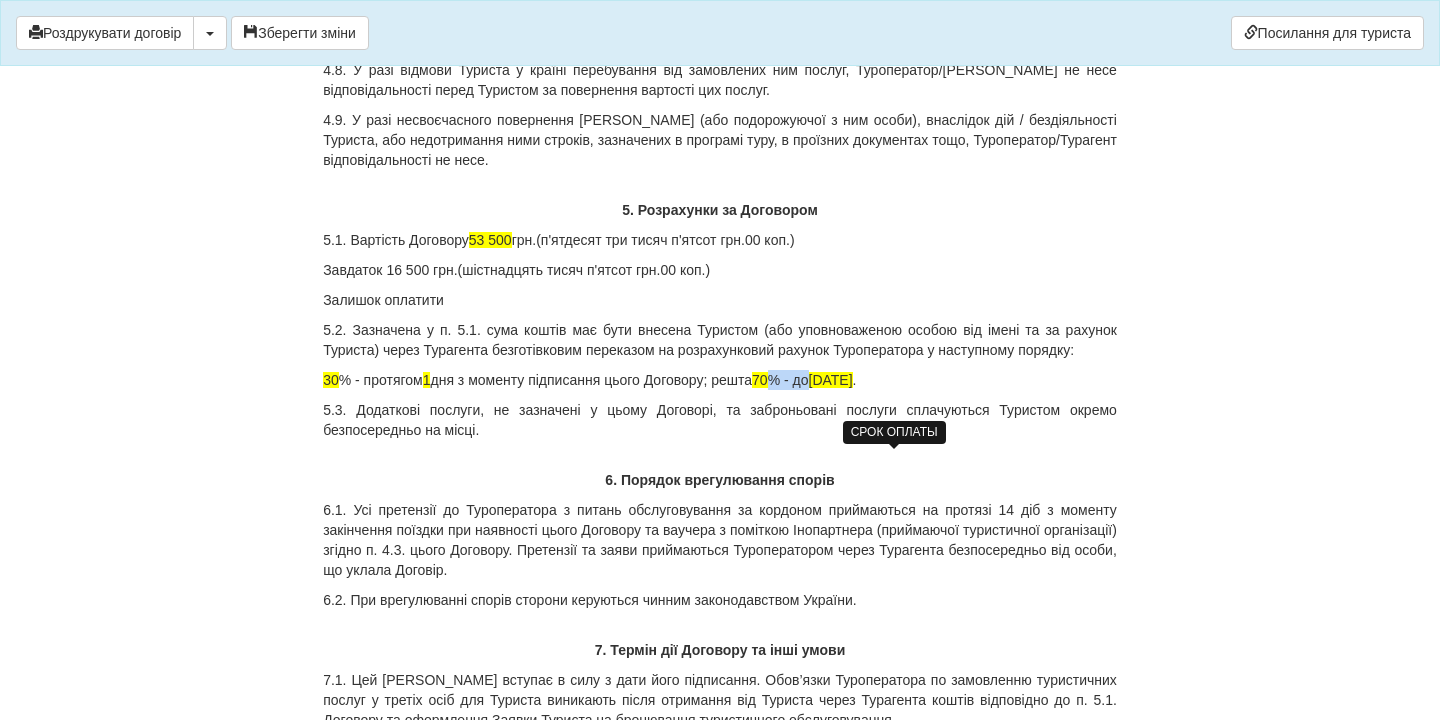 click on "28.07.2025 р." at bounding box center (831, 380) 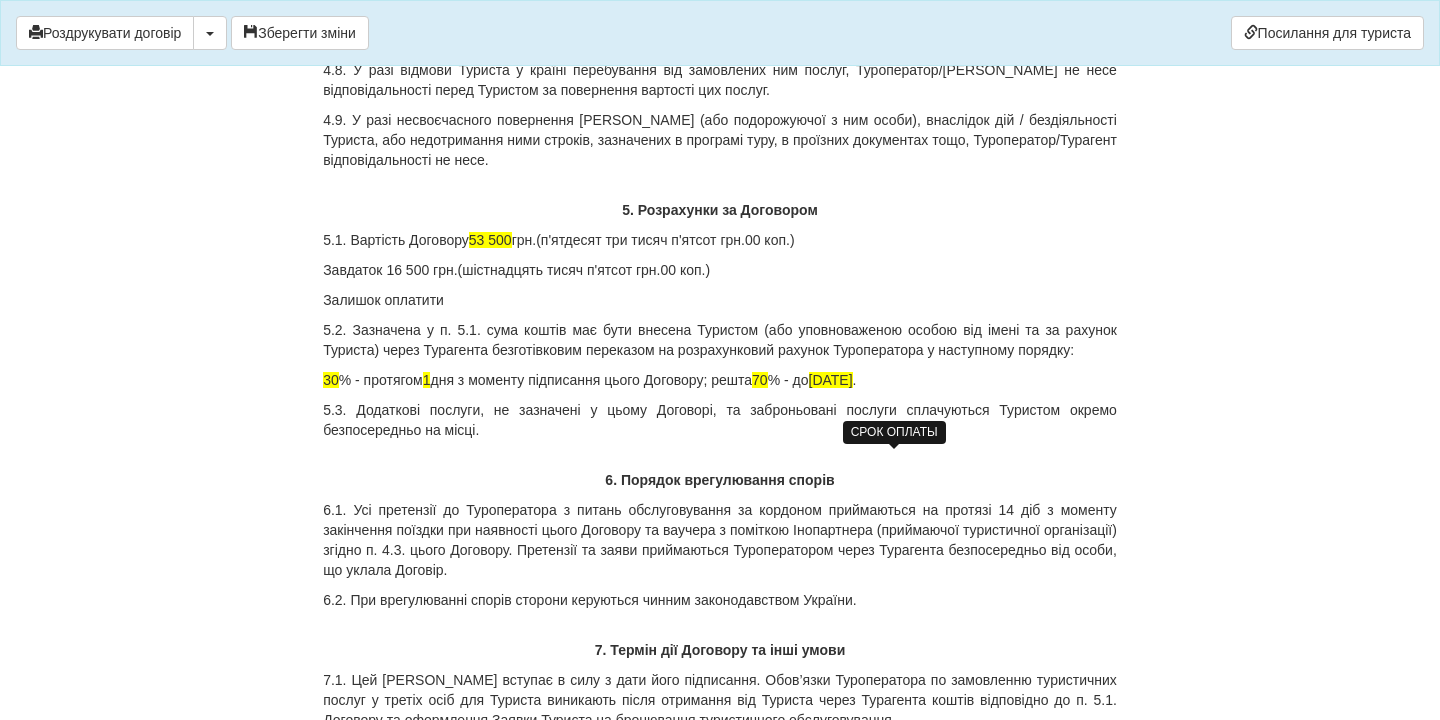 click on "28.07.2025 р." at bounding box center [831, 380] 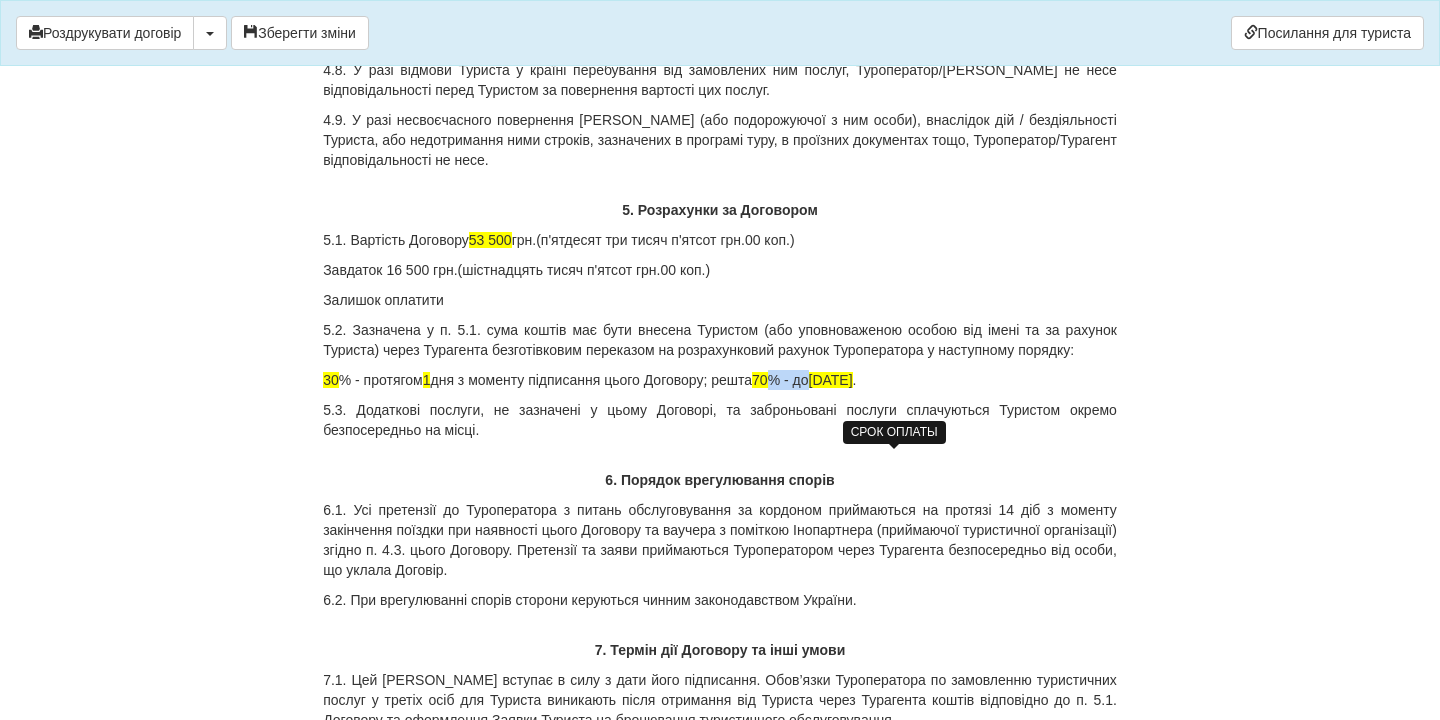 click on "28.07.2025 р." at bounding box center (831, 380) 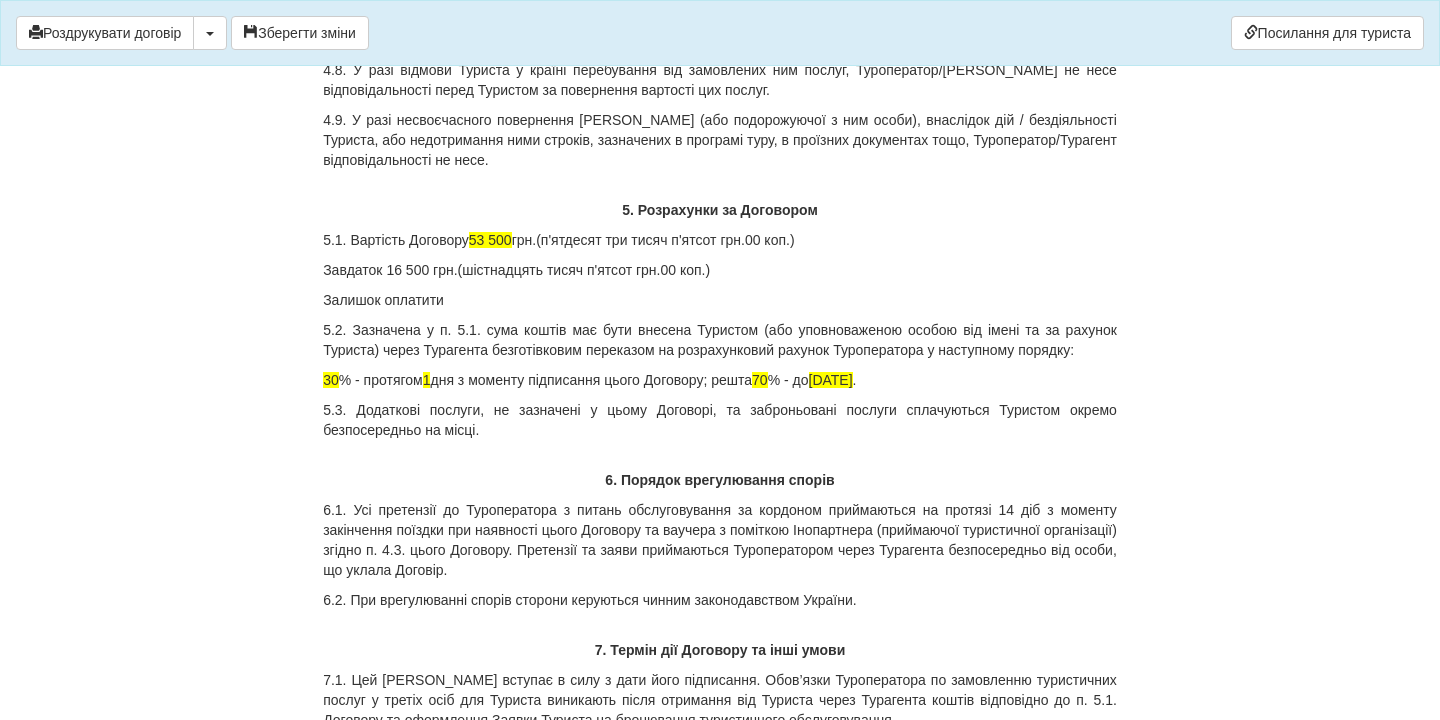 click on "Залишок оплатити" at bounding box center [720, 300] 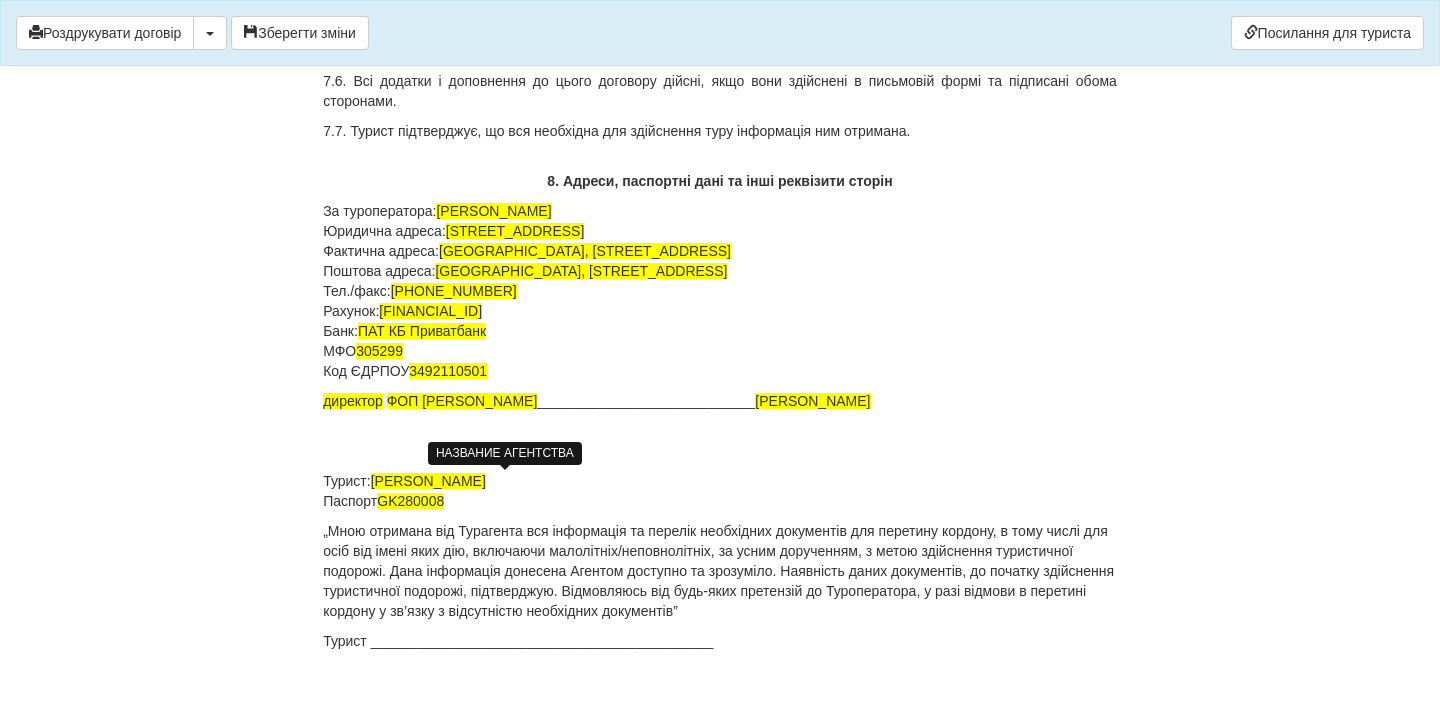 scroll, scrollTop: 7409, scrollLeft: 0, axis: vertical 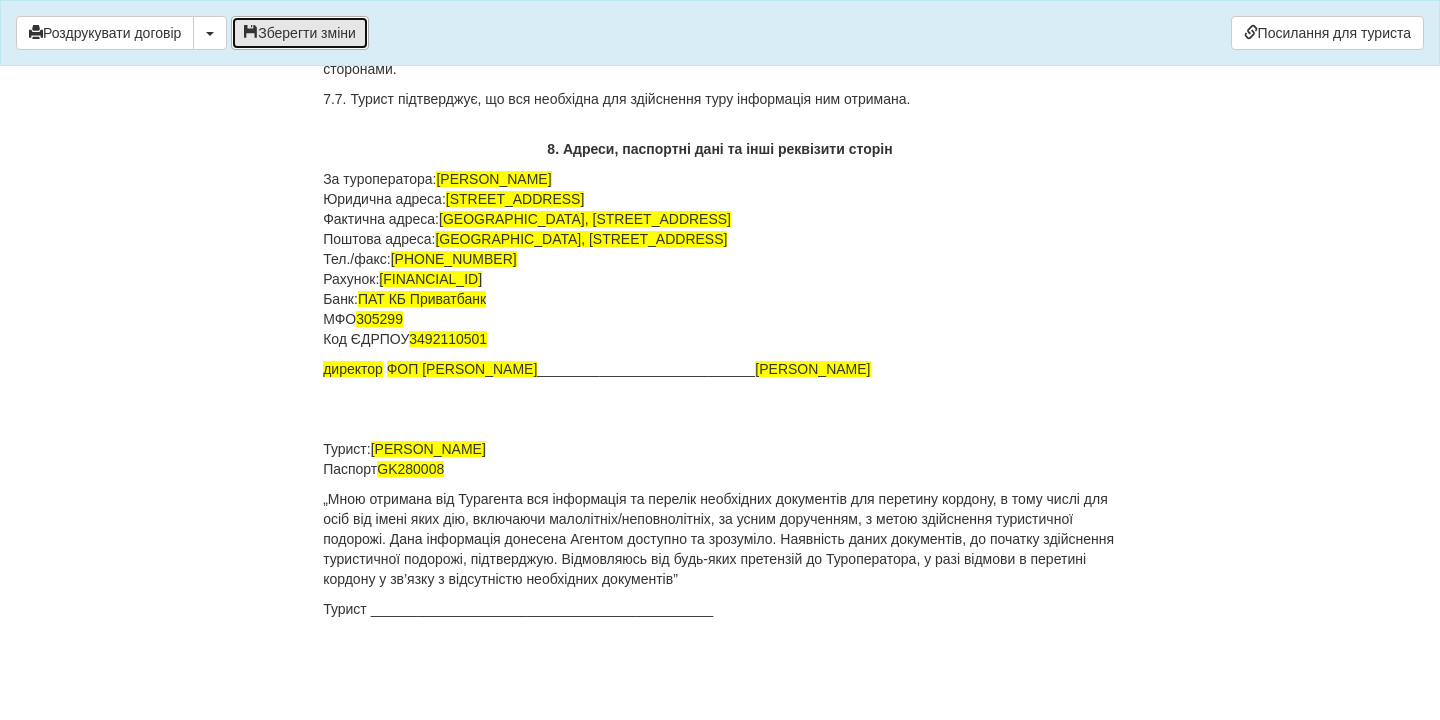 click on "Зберегти зміни" at bounding box center (300, 33) 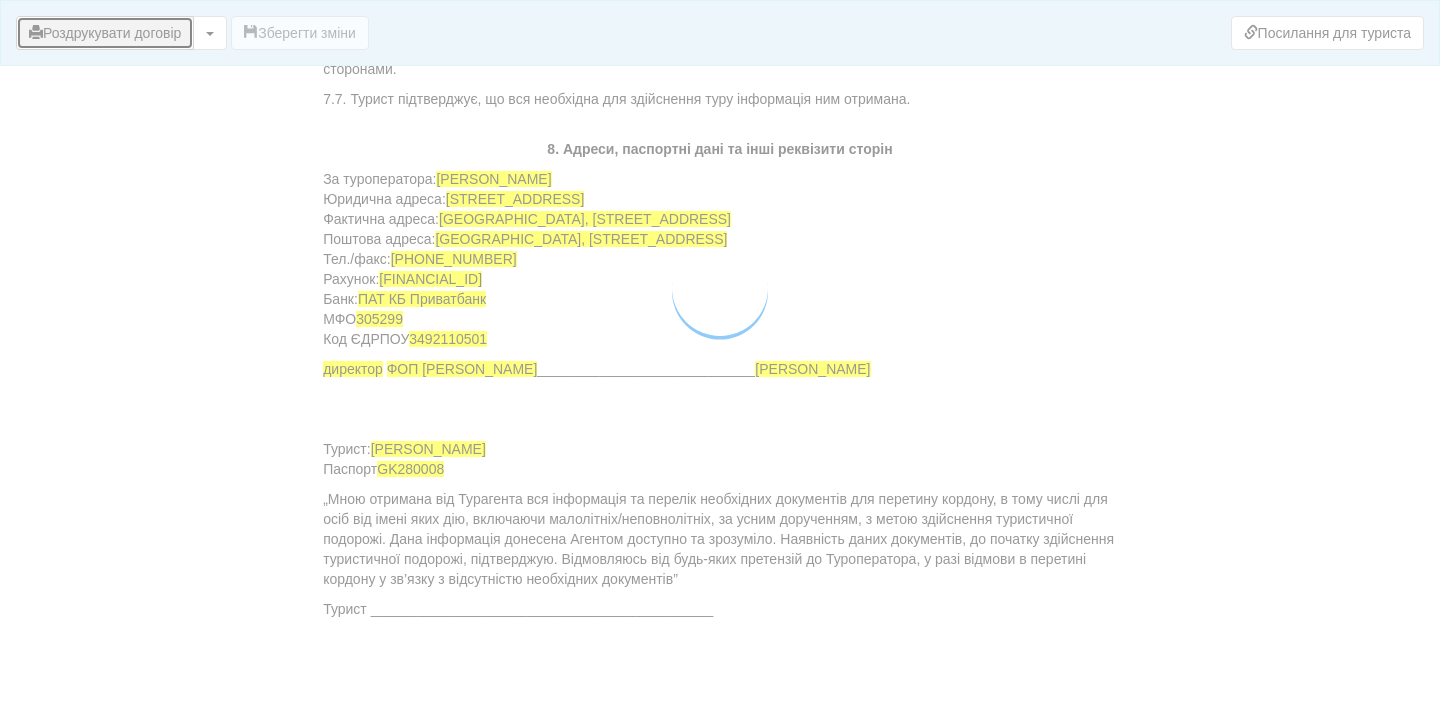 click on "Роздрукувати договір" at bounding box center (105, 33) 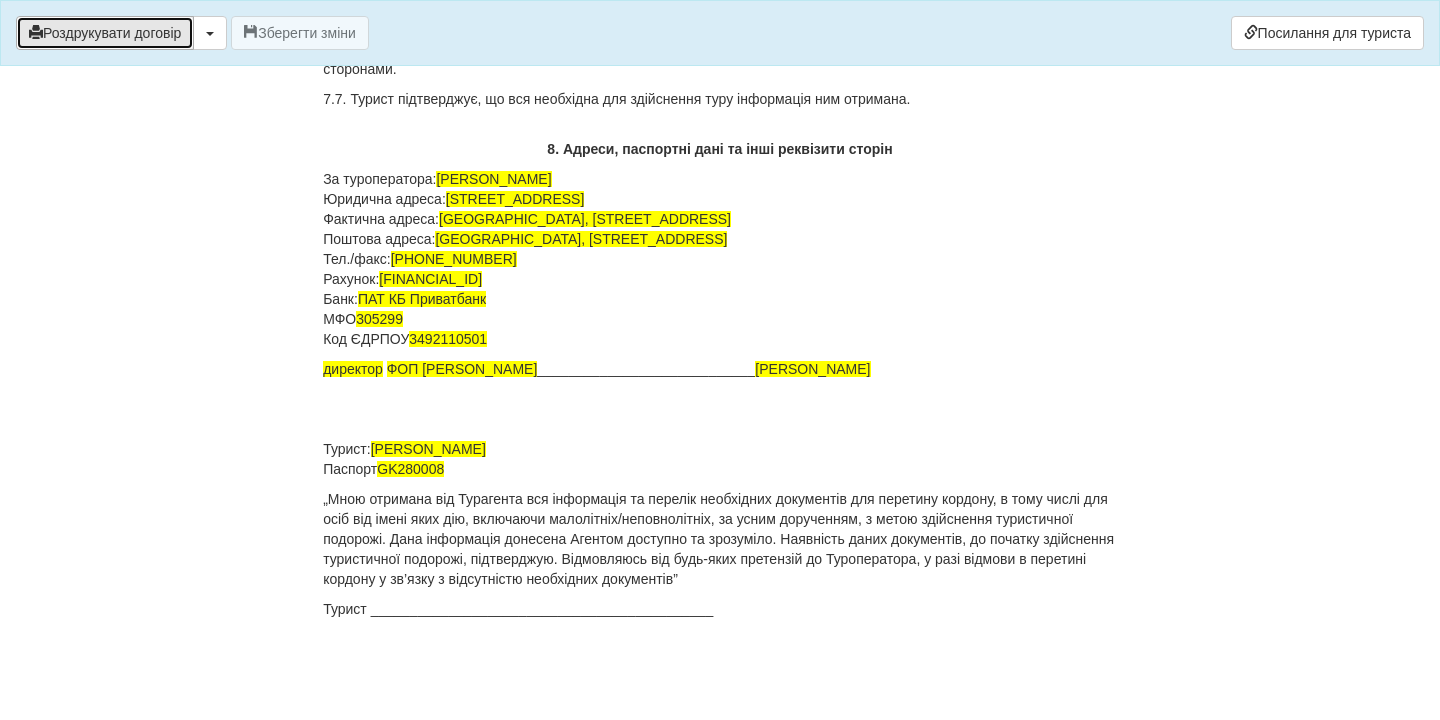click on "Роздрукувати договір" at bounding box center [105, 33] 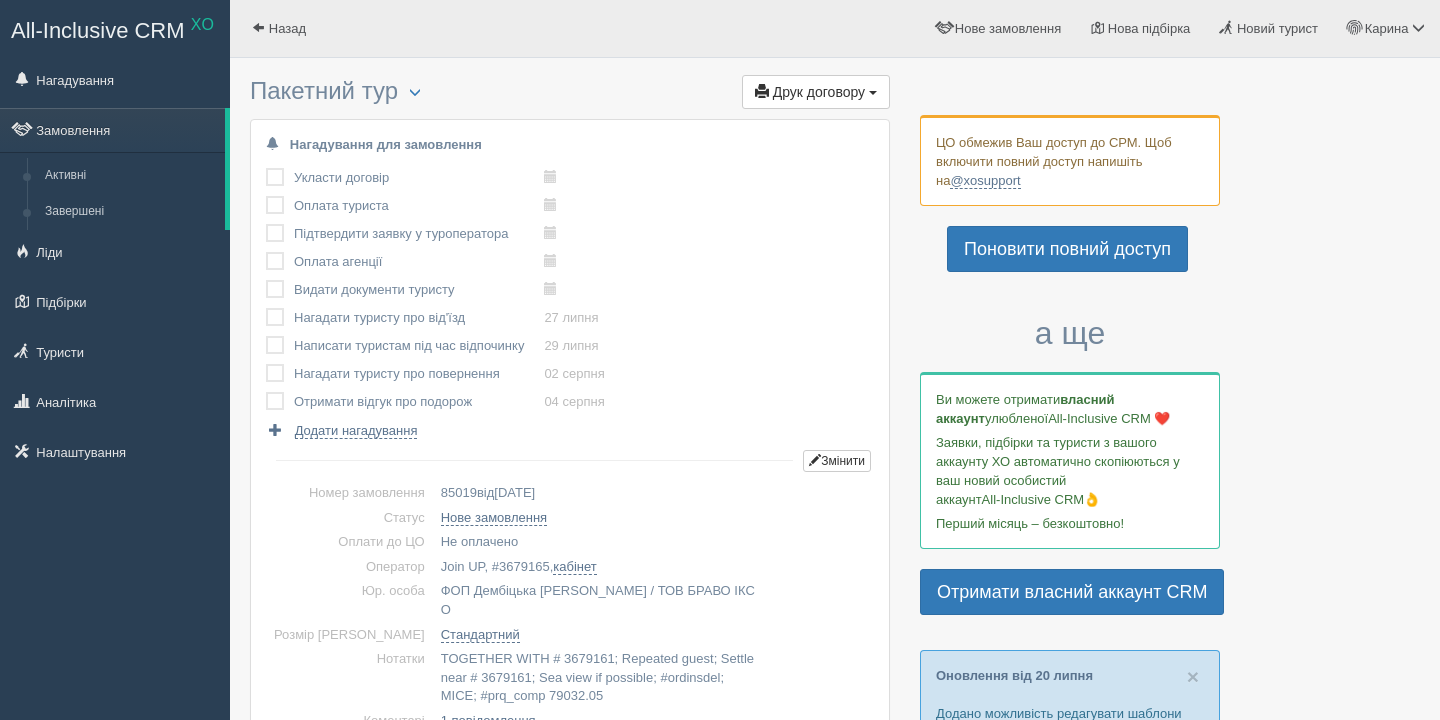 scroll, scrollTop: 0, scrollLeft: 0, axis: both 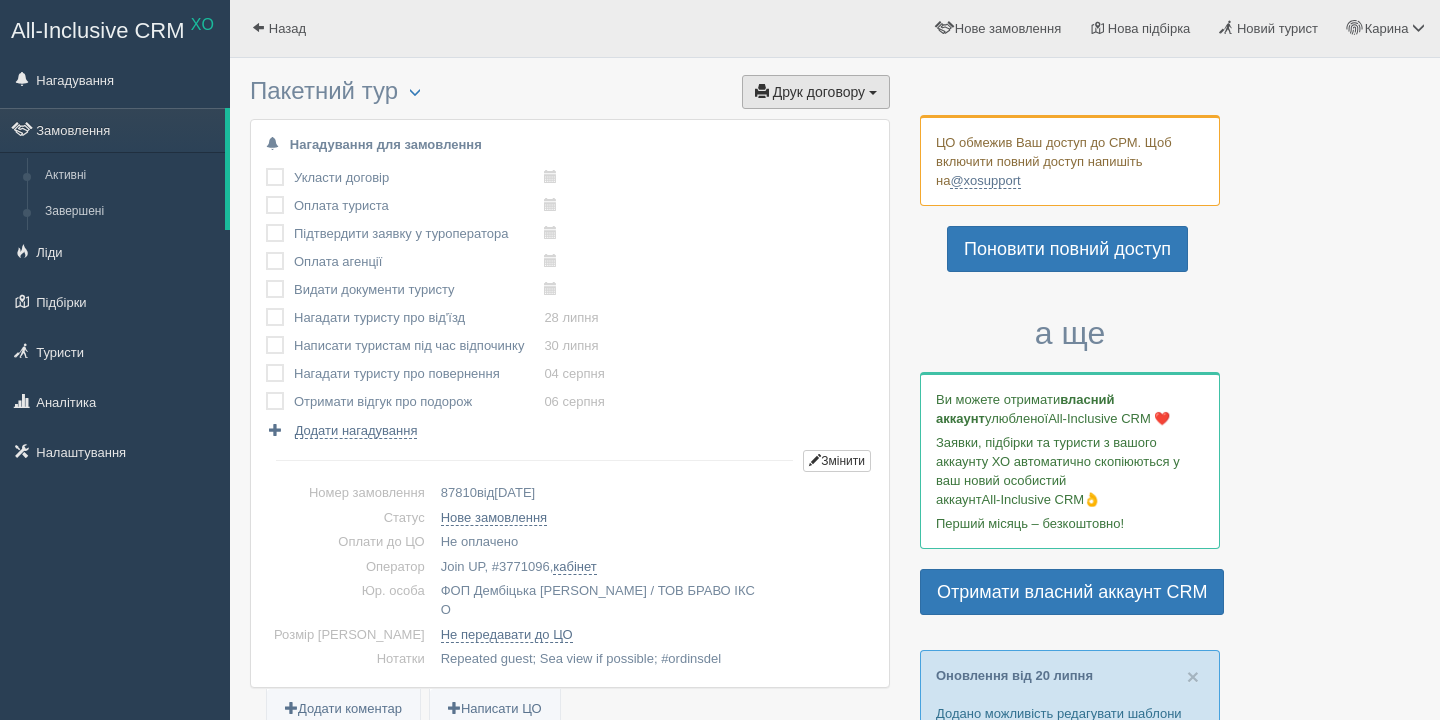 click on "Друк договору" at bounding box center (819, 92) 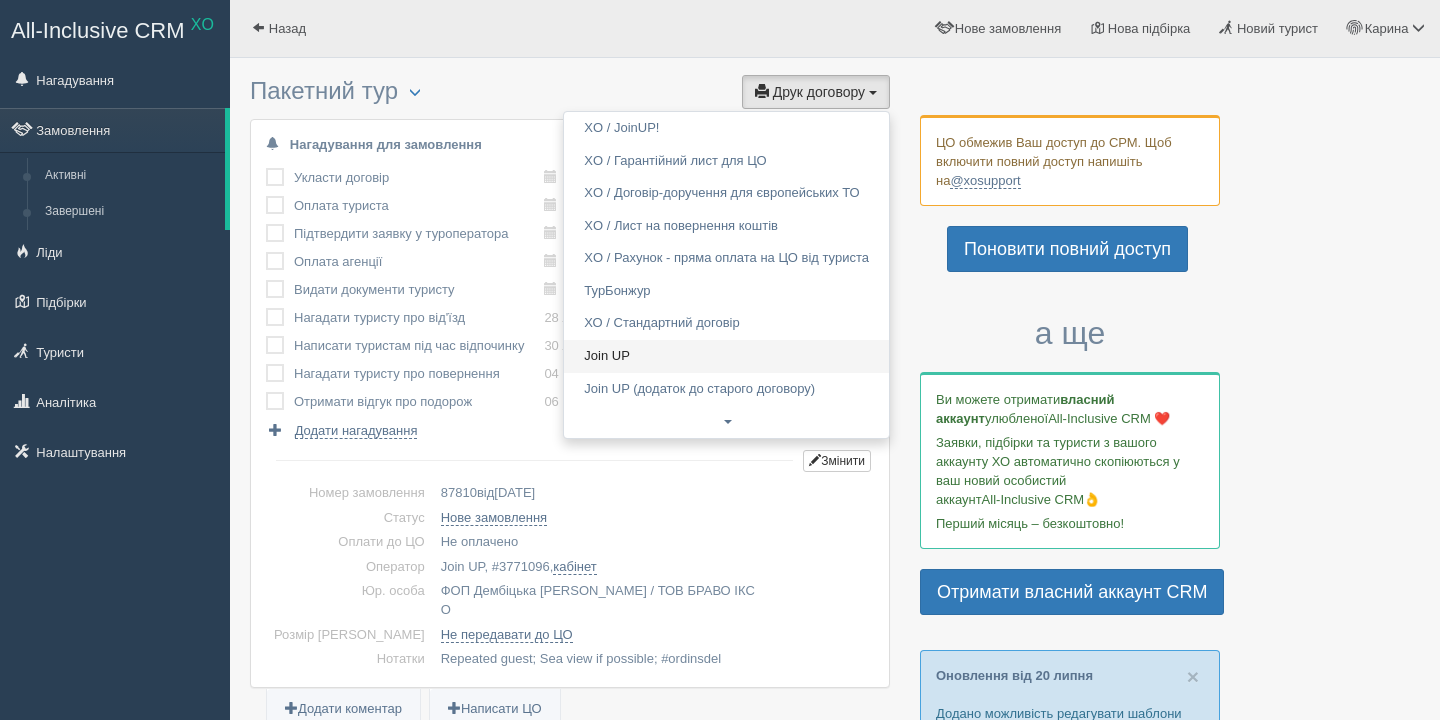 click on "Join UP" at bounding box center (726, 356) 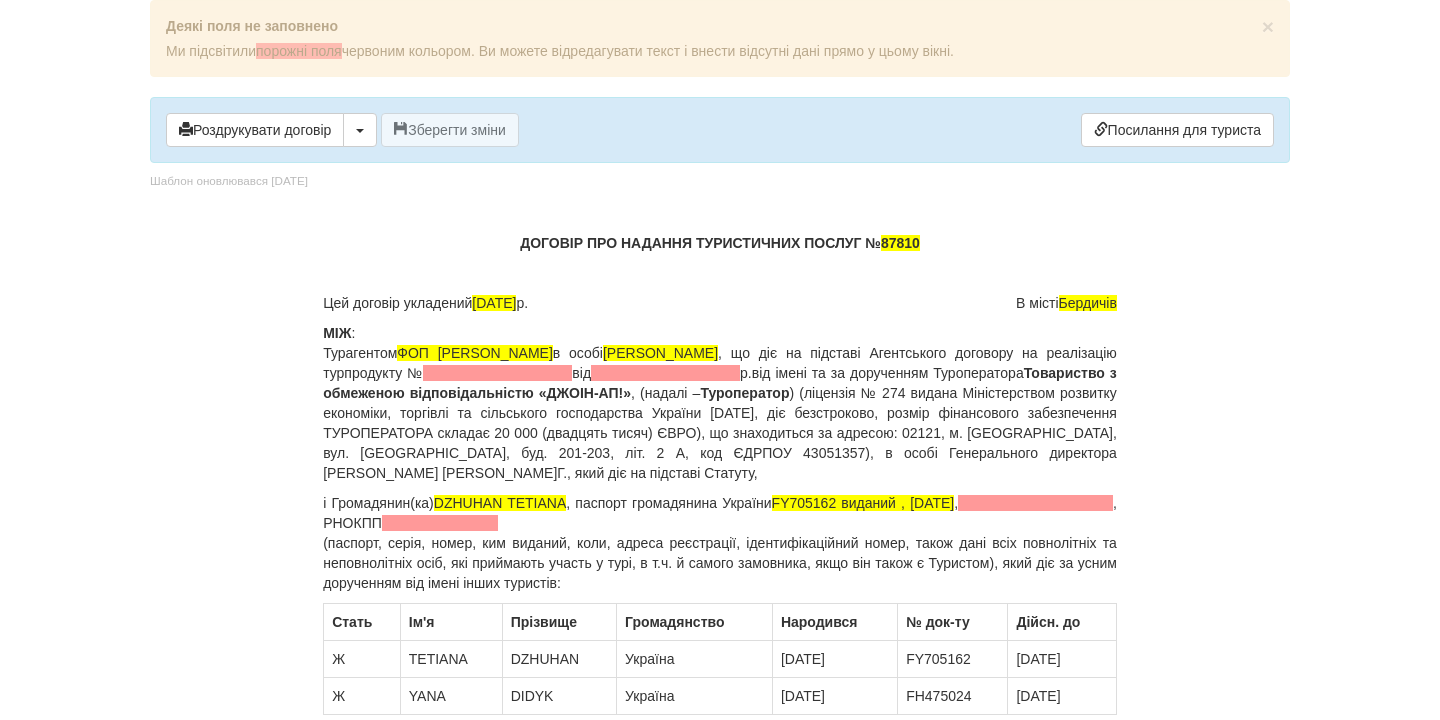 scroll, scrollTop: 0, scrollLeft: 0, axis: both 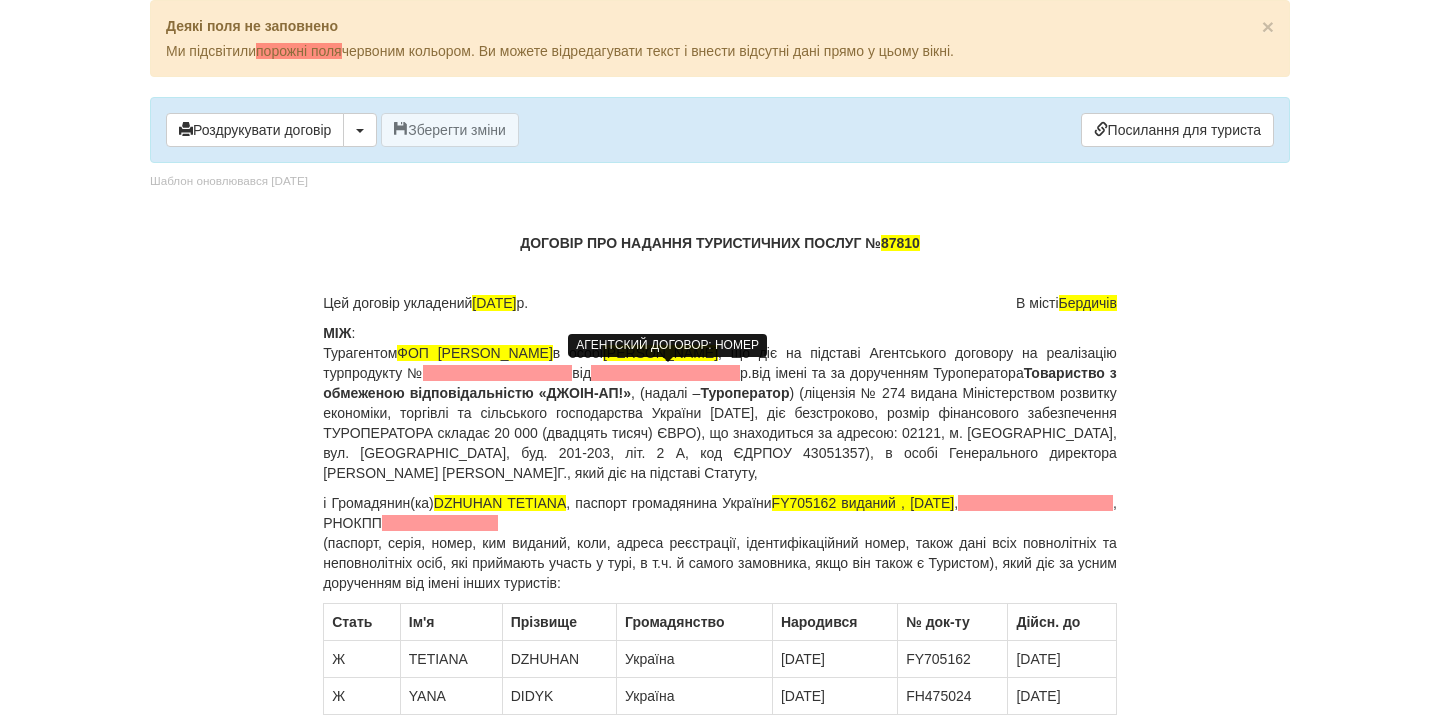 click at bounding box center [497, 373] 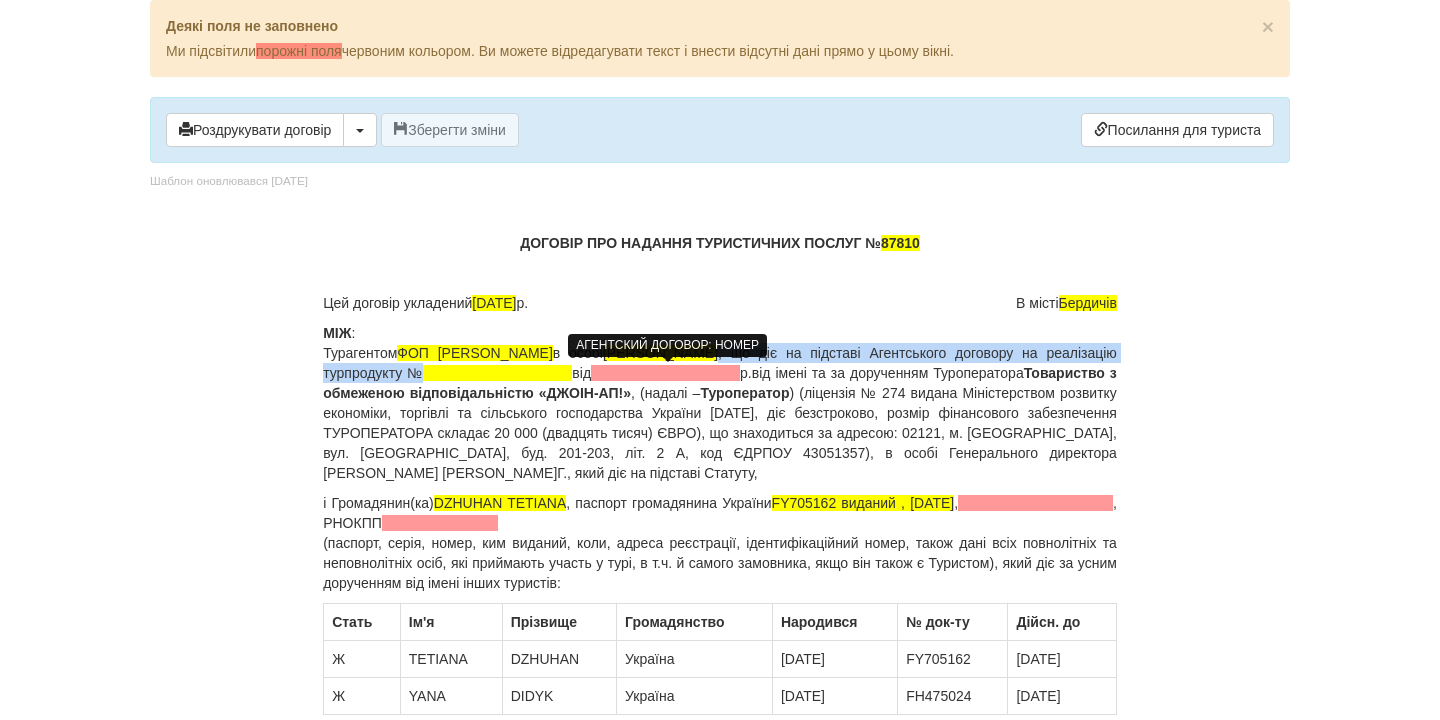 type 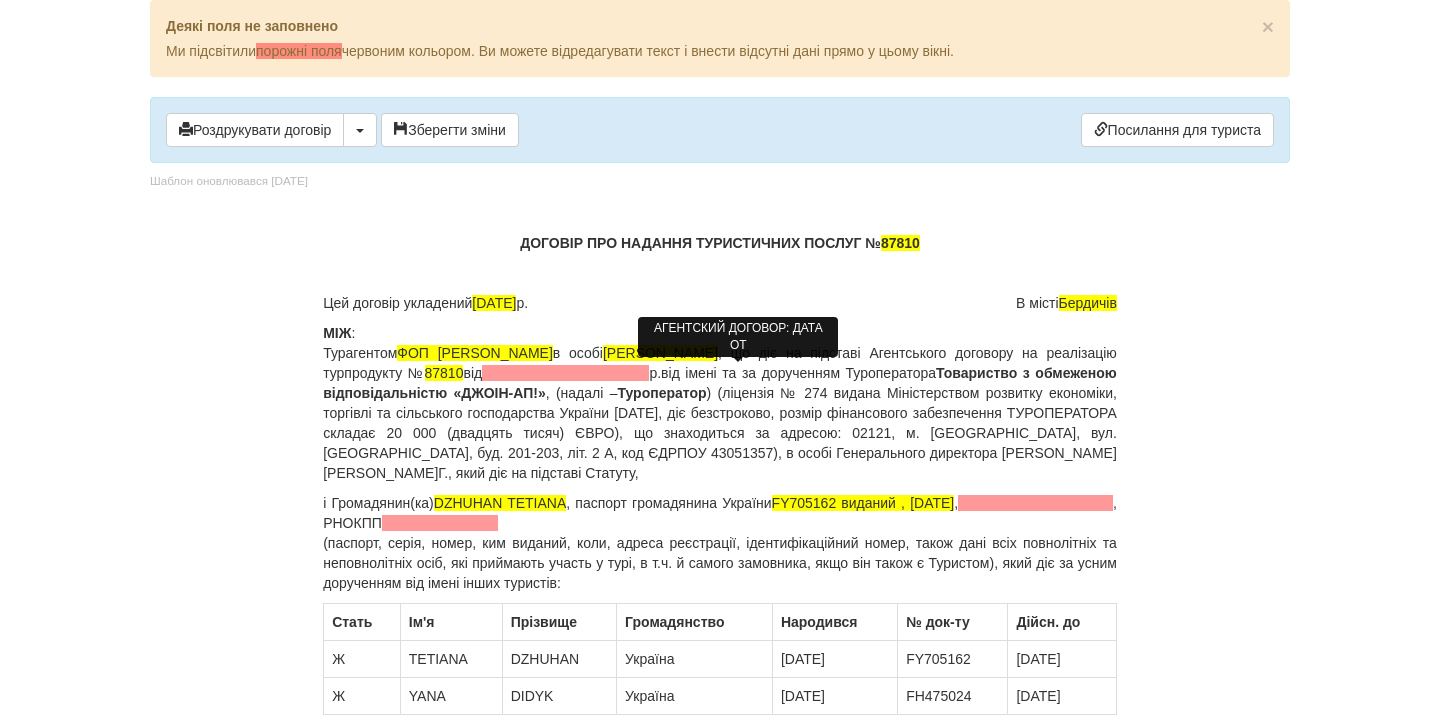 click at bounding box center [565, 373] 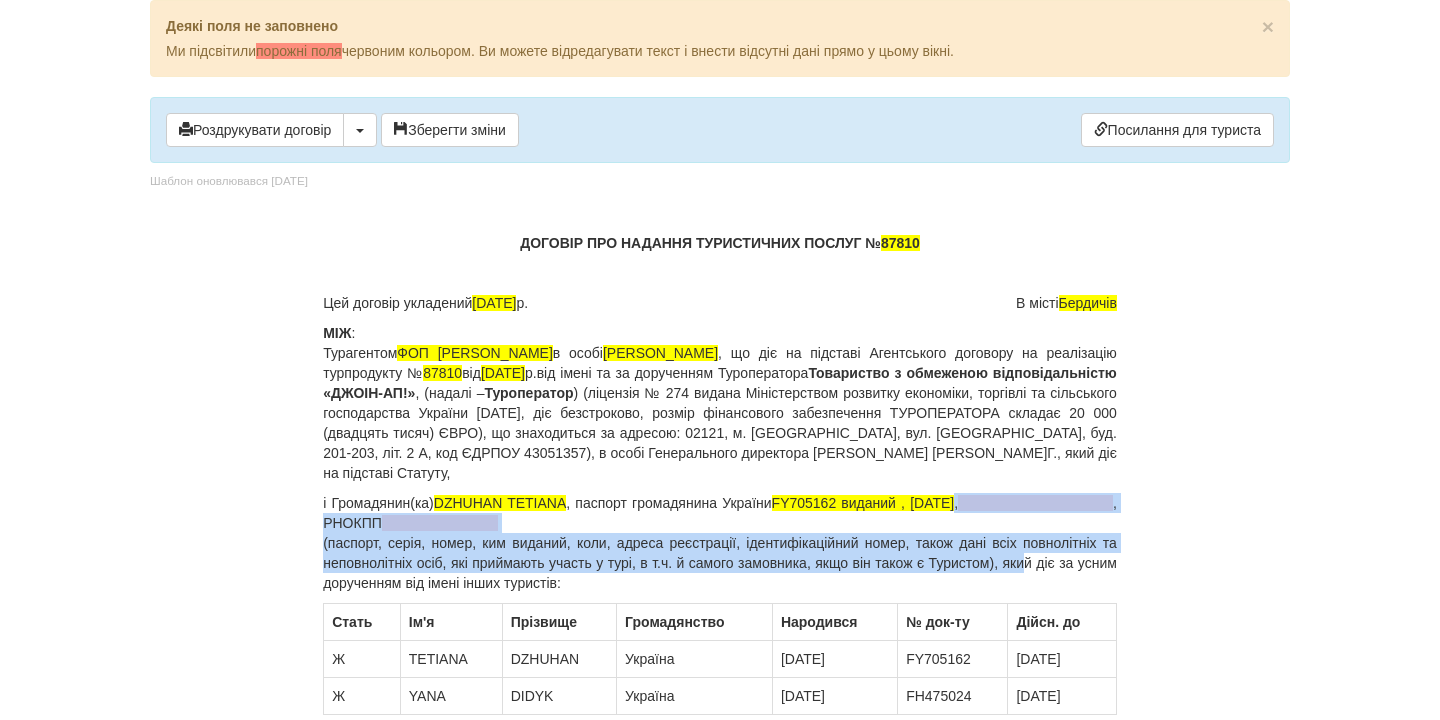 drag, startPoint x: 1112, startPoint y: 504, endPoint x: 1053, endPoint y: 558, distance: 79.98125 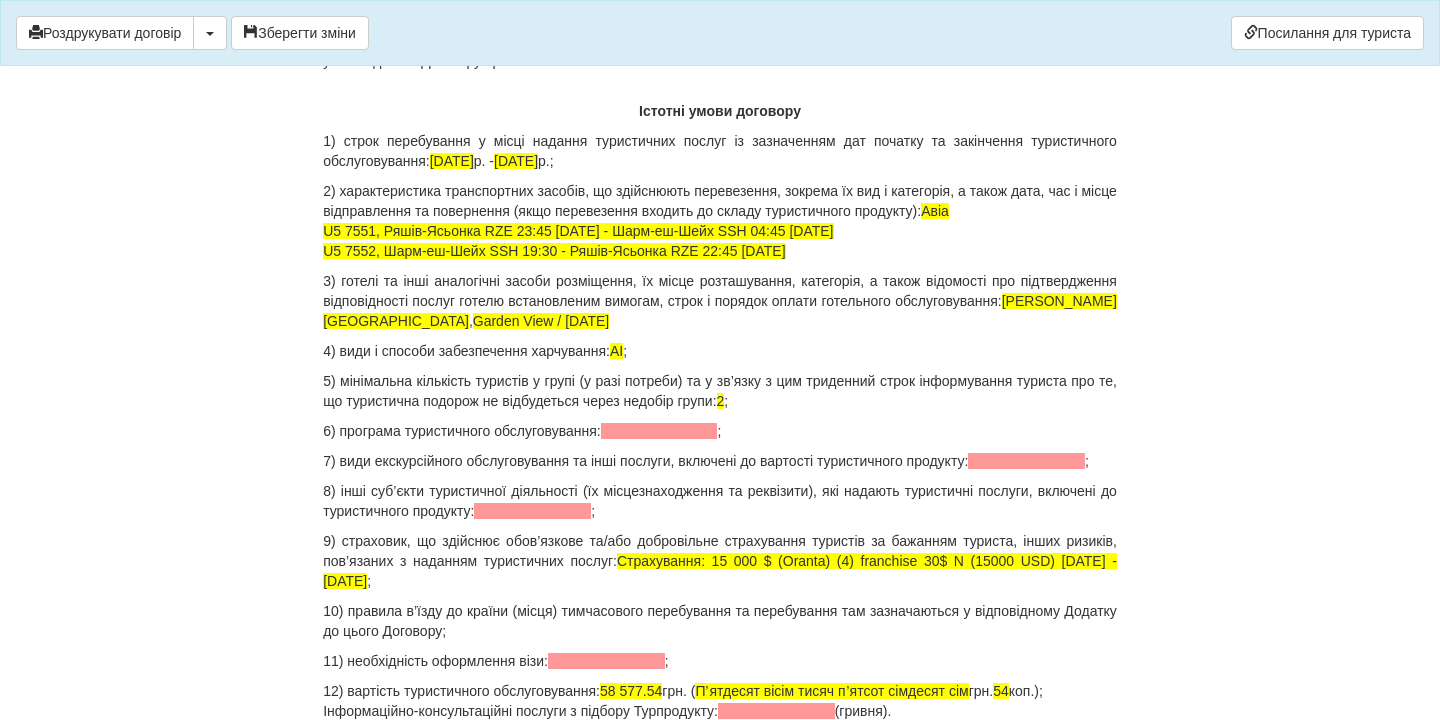 scroll, scrollTop: 1899, scrollLeft: 0, axis: vertical 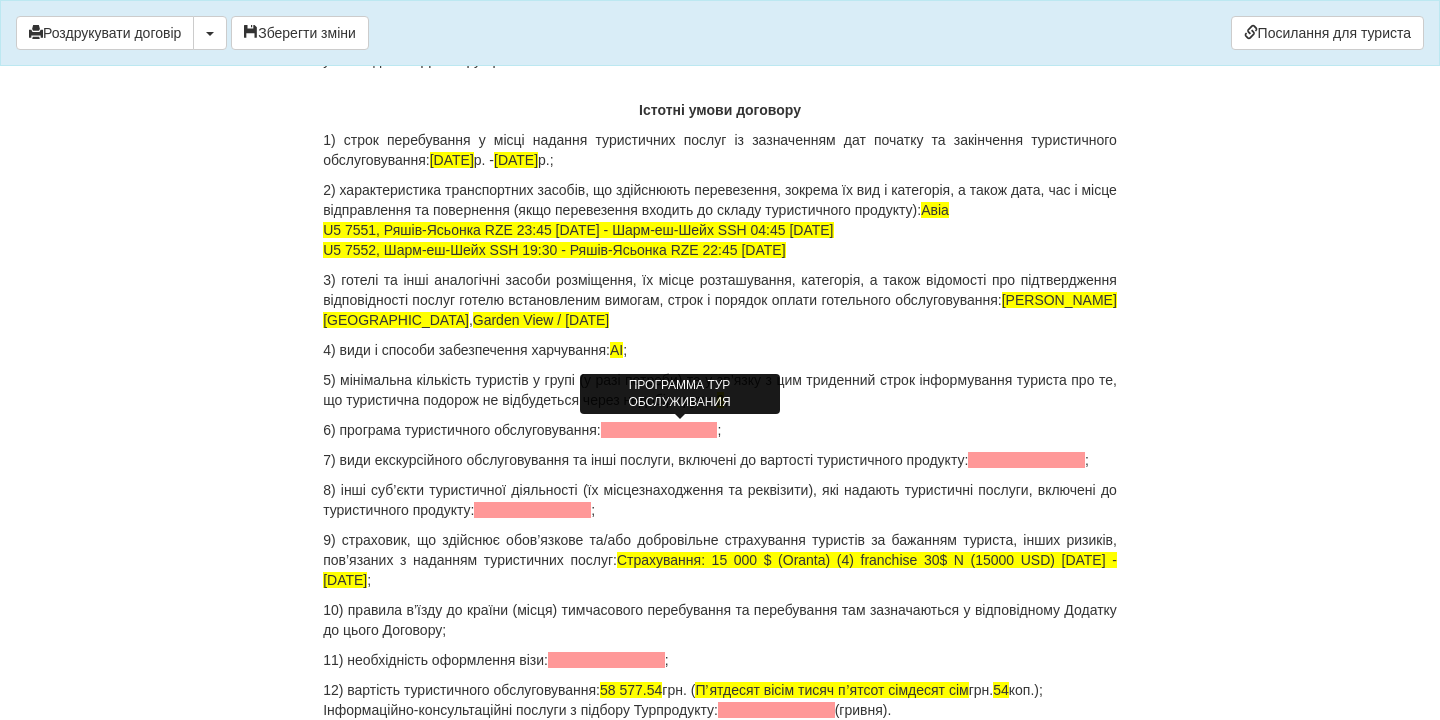 click at bounding box center [659, 430] 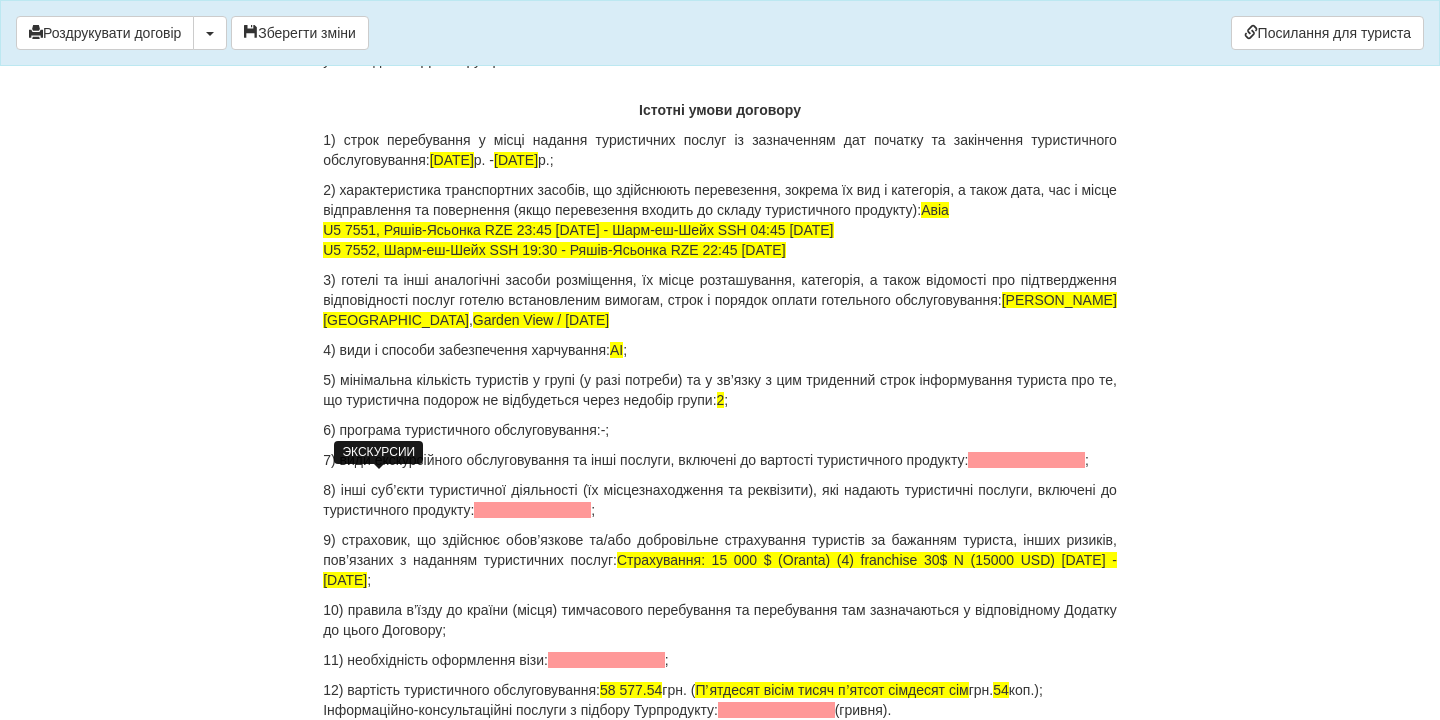 click at bounding box center (1026, 460) 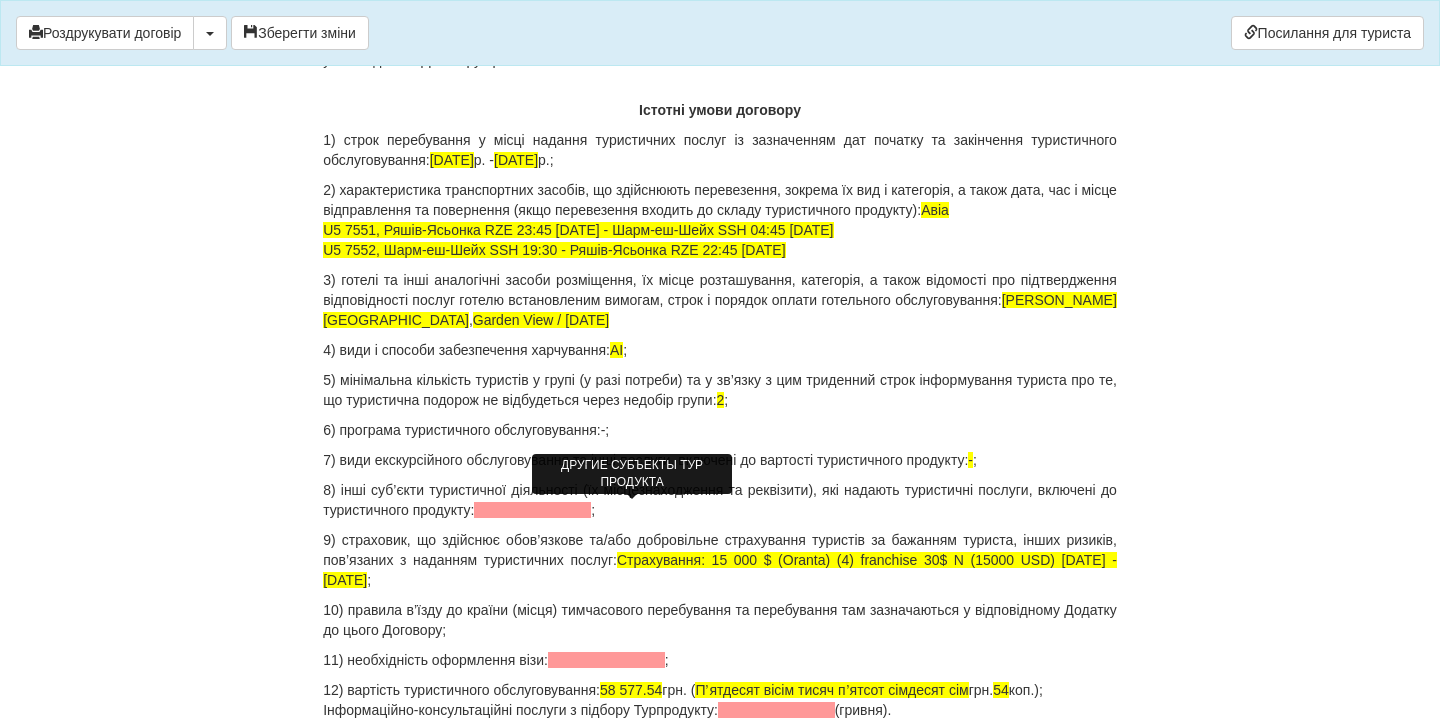click at bounding box center (532, 510) 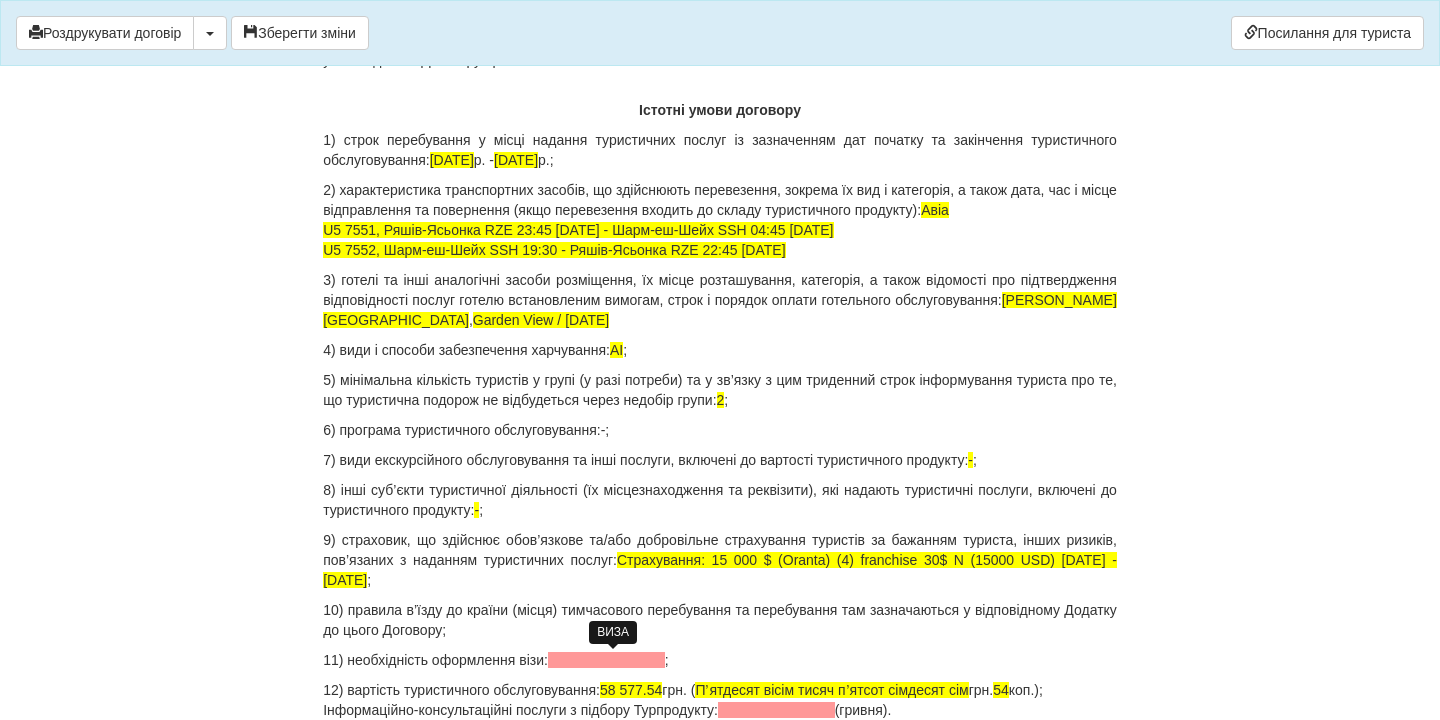 click at bounding box center [606, 660] 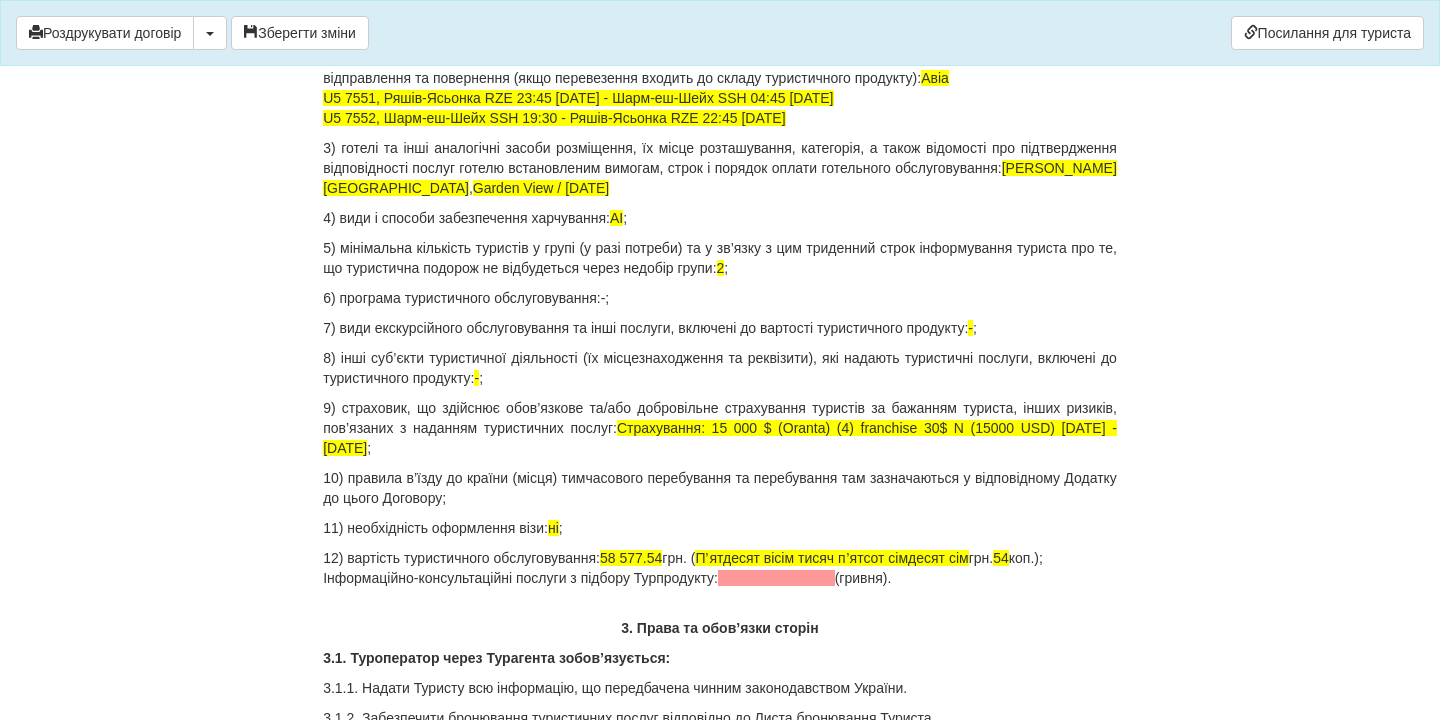 scroll, scrollTop: 2032, scrollLeft: 0, axis: vertical 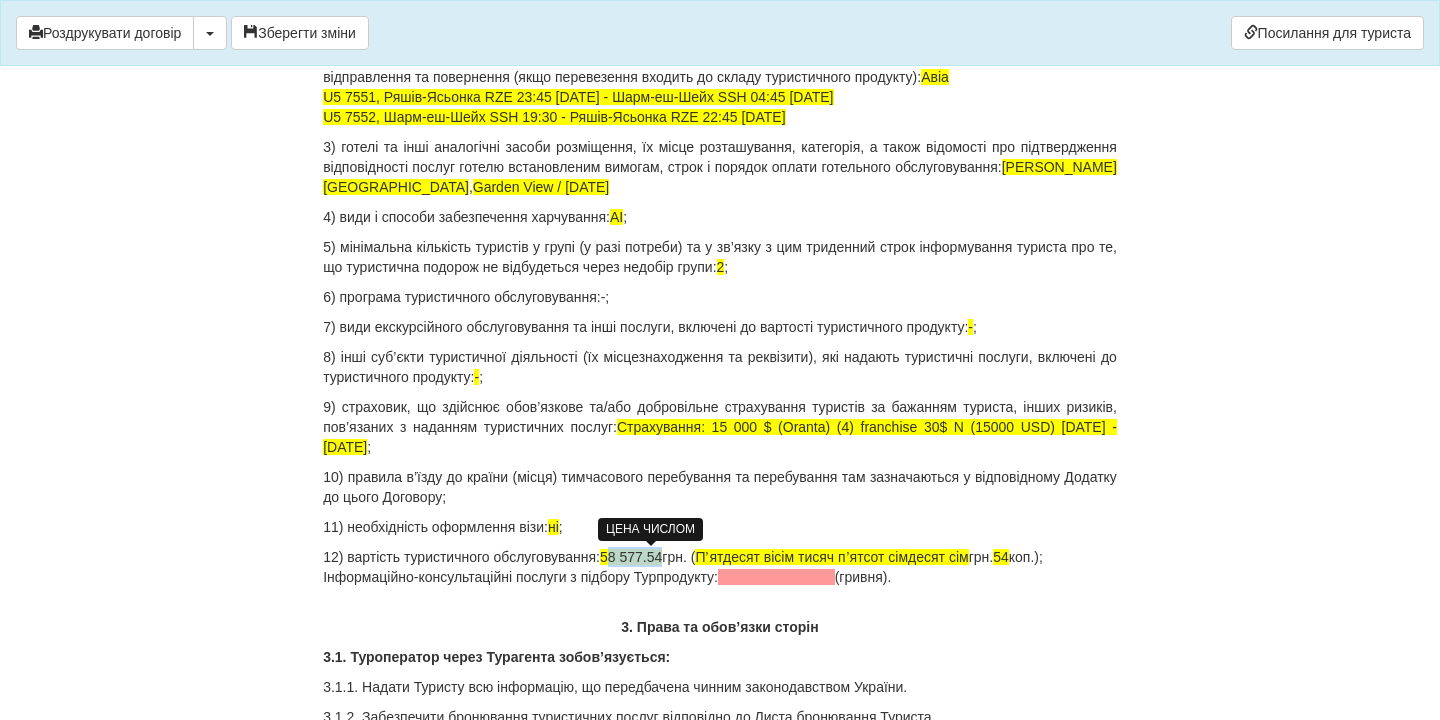 drag, startPoint x: 628, startPoint y: 559, endPoint x: 678, endPoint y: 558, distance: 50.01 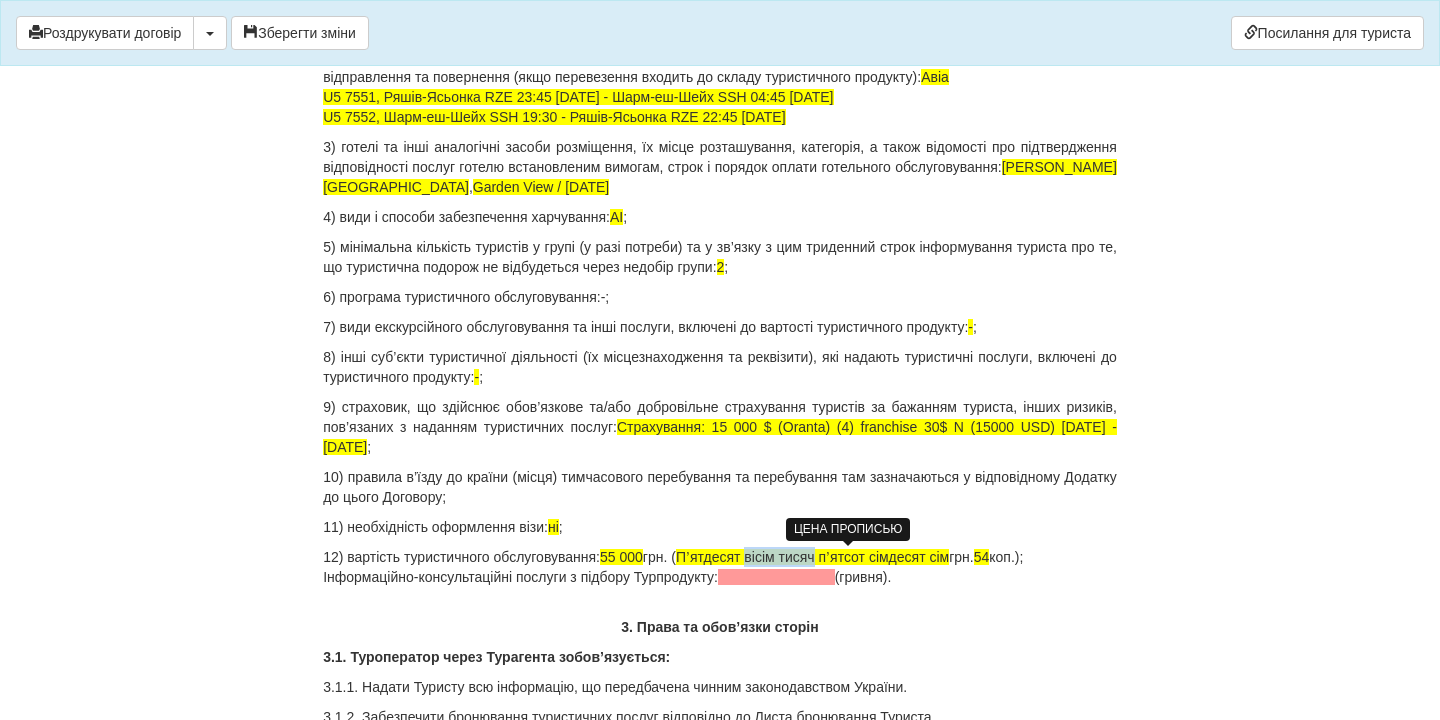 drag, startPoint x: 775, startPoint y: 557, endPoint x: 850, endPoint y: 553, distance: 75.10659 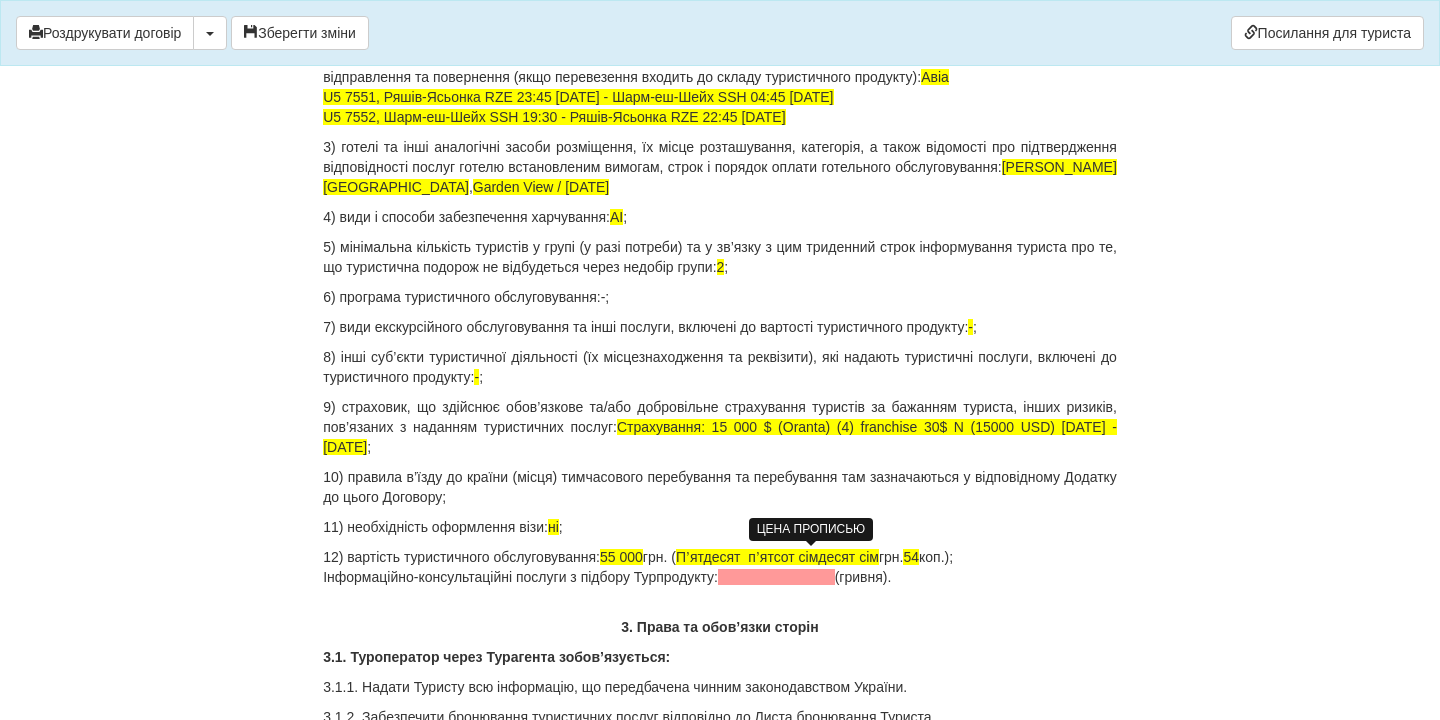 click on "Пʼятдесят  пʼятсот сімдесят сім" at bounding box center [777, 557] 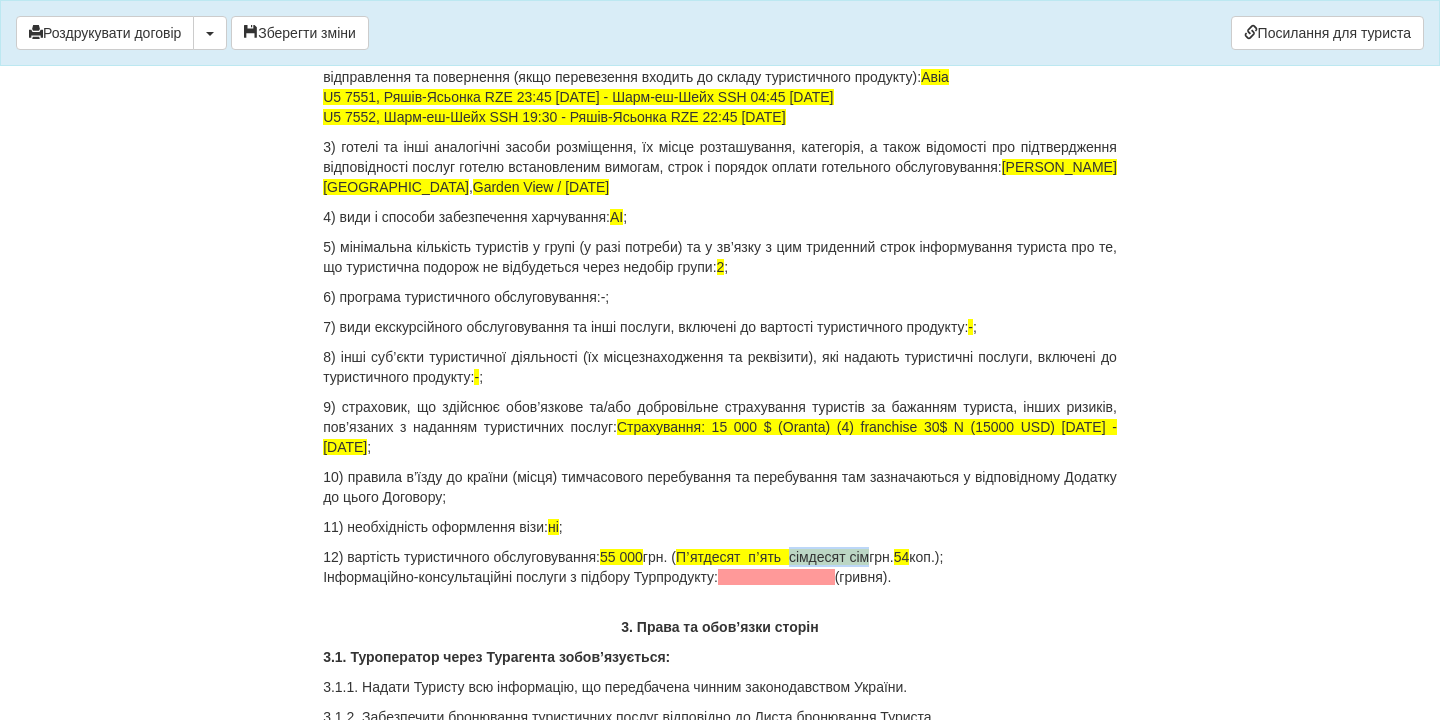 drag, startPoint x: 820, startPoint y: 559, endPoint x: 903, endPoint y: 557, distance: 83.02409 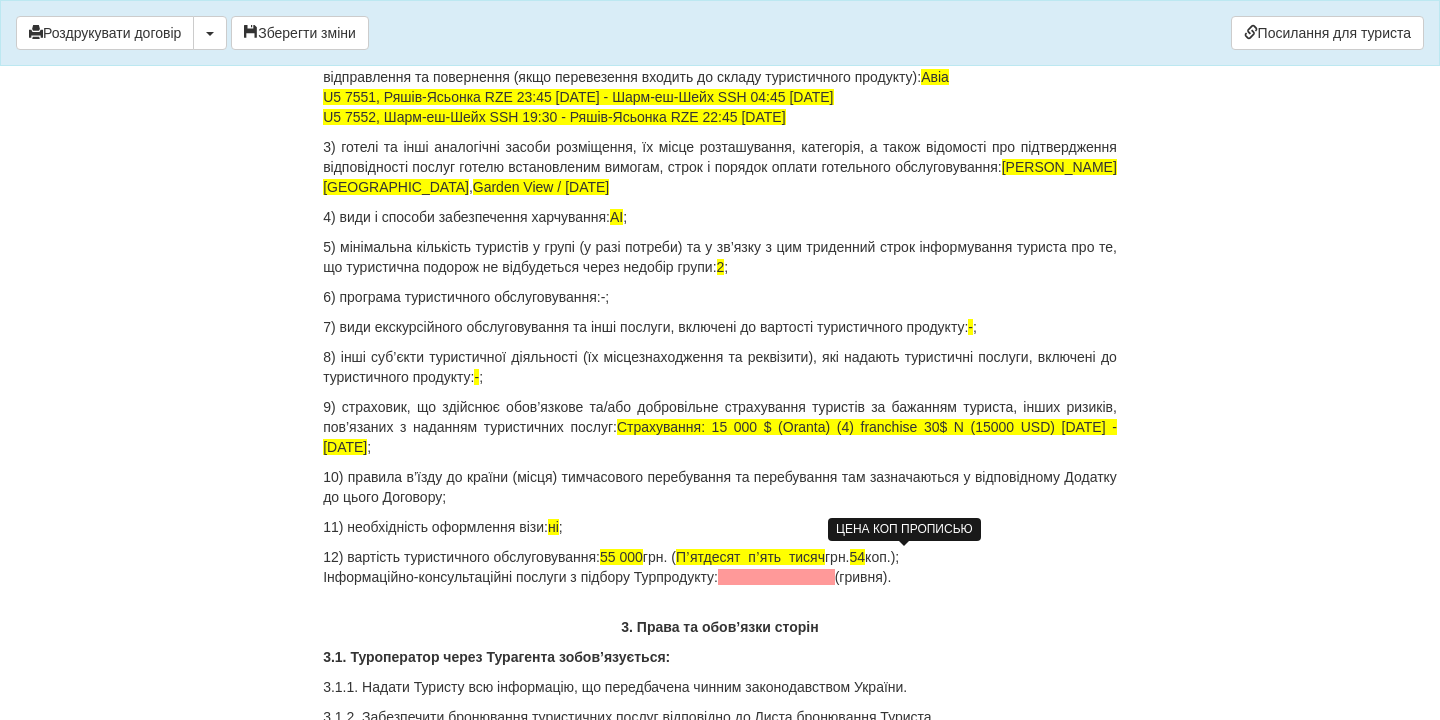 click on "12) вартість туристичного обслуговування:  55 000  грн. ( Пʼятдесят  пʼять  тисяч   грн.  54  коп.);
Інформаційно-консультаційні послуги з підбору Турпродукту:                                  (гривня)." at bounding box center [720, 567] 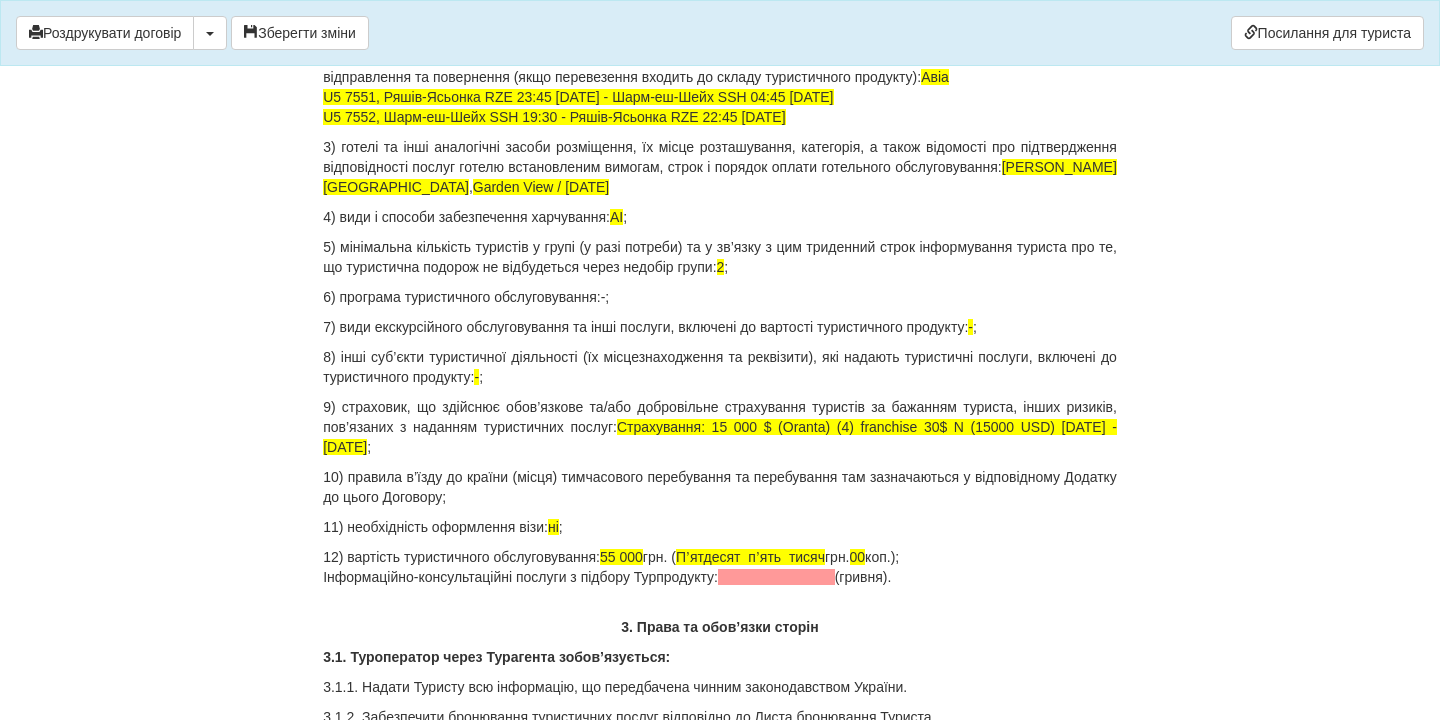 drag, startPoint x: 943, startPoint y: 579, endPoint x: 291, endPoint y: 572, distance: 652.0376 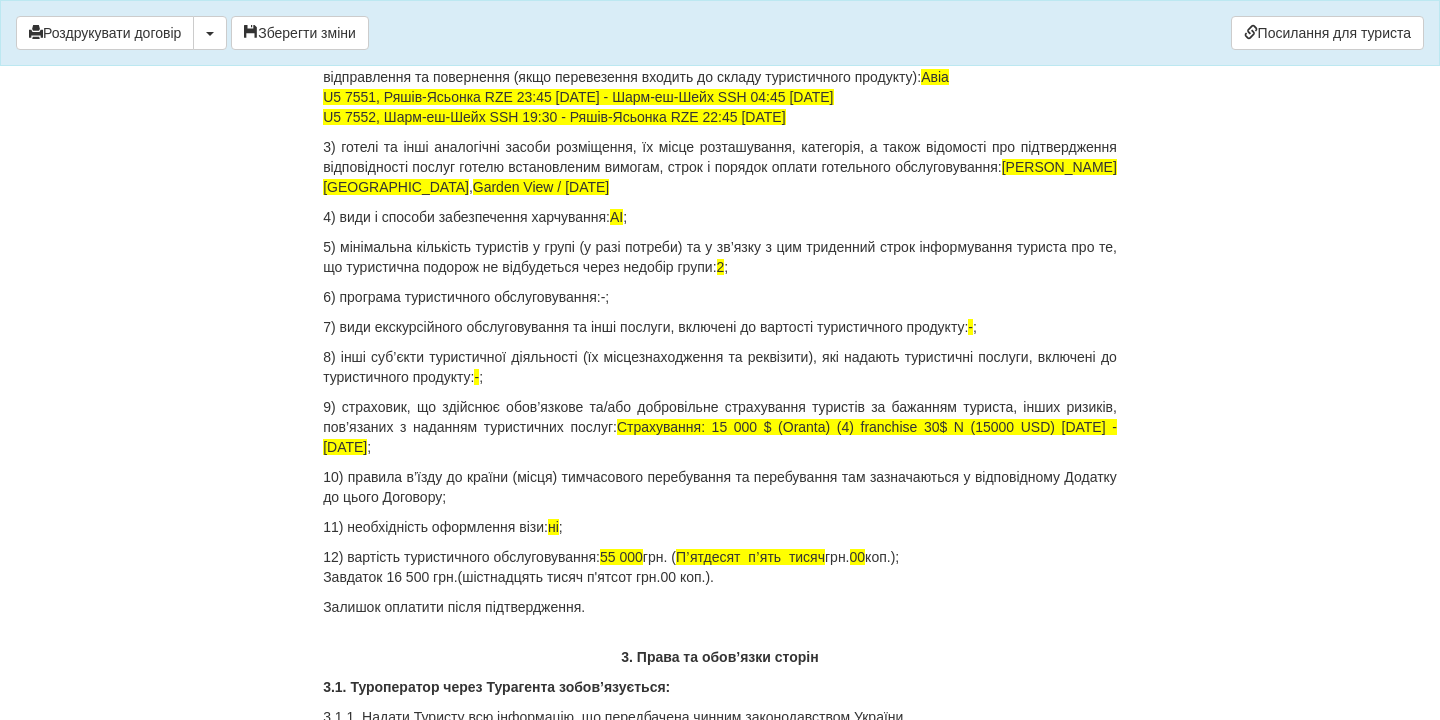 click on "×
Деякі поля не заповнено
Ми підсвітили  порожні поля  червоним кольором.                Ви можете відредагувати текст і внести відсутні дані прямо у цьому вікні.
Роздрукувати договір
Скачати PDF
Зберегти зміни
Посилання для туриста
87810
р." at bounding box center [720, -1672] 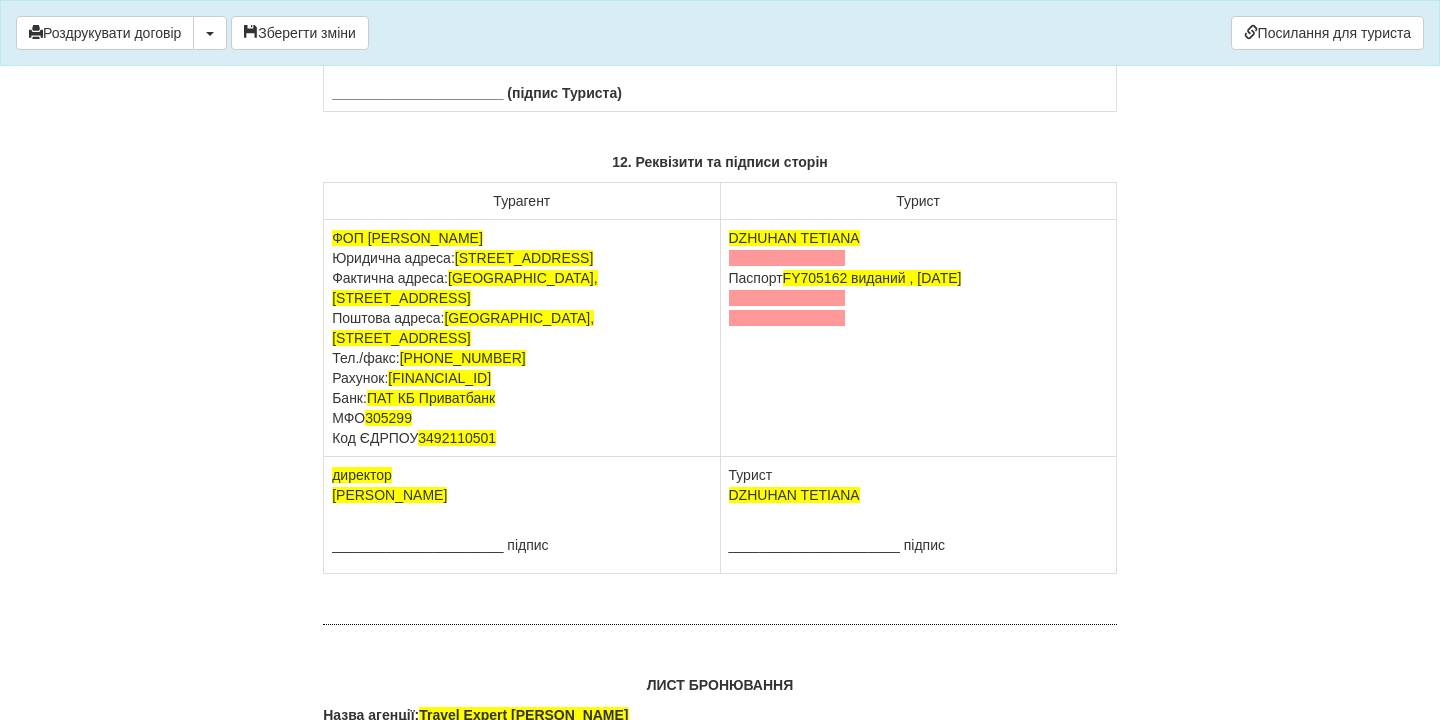 scroll, scrollTop: 12865, scrollLeft: 0, axis: vertical 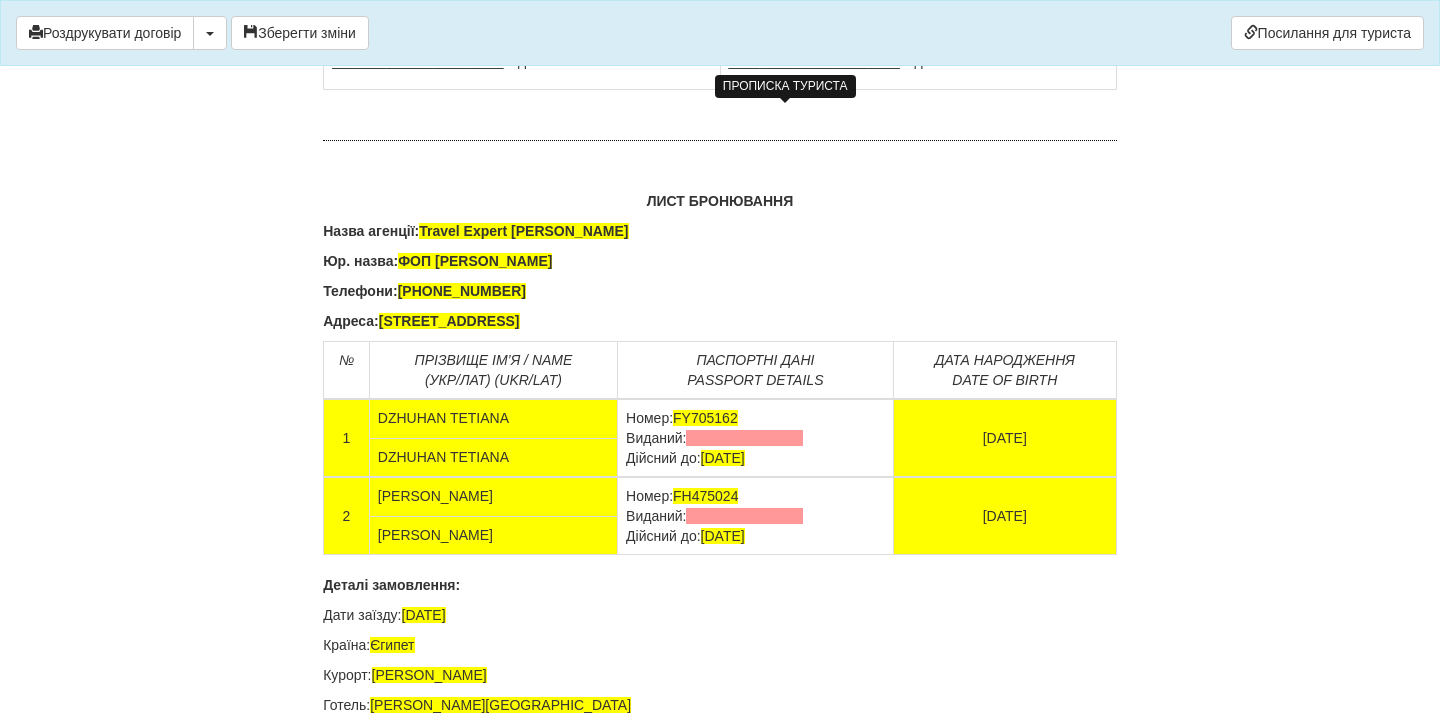 click at bounding box center (787, -226) 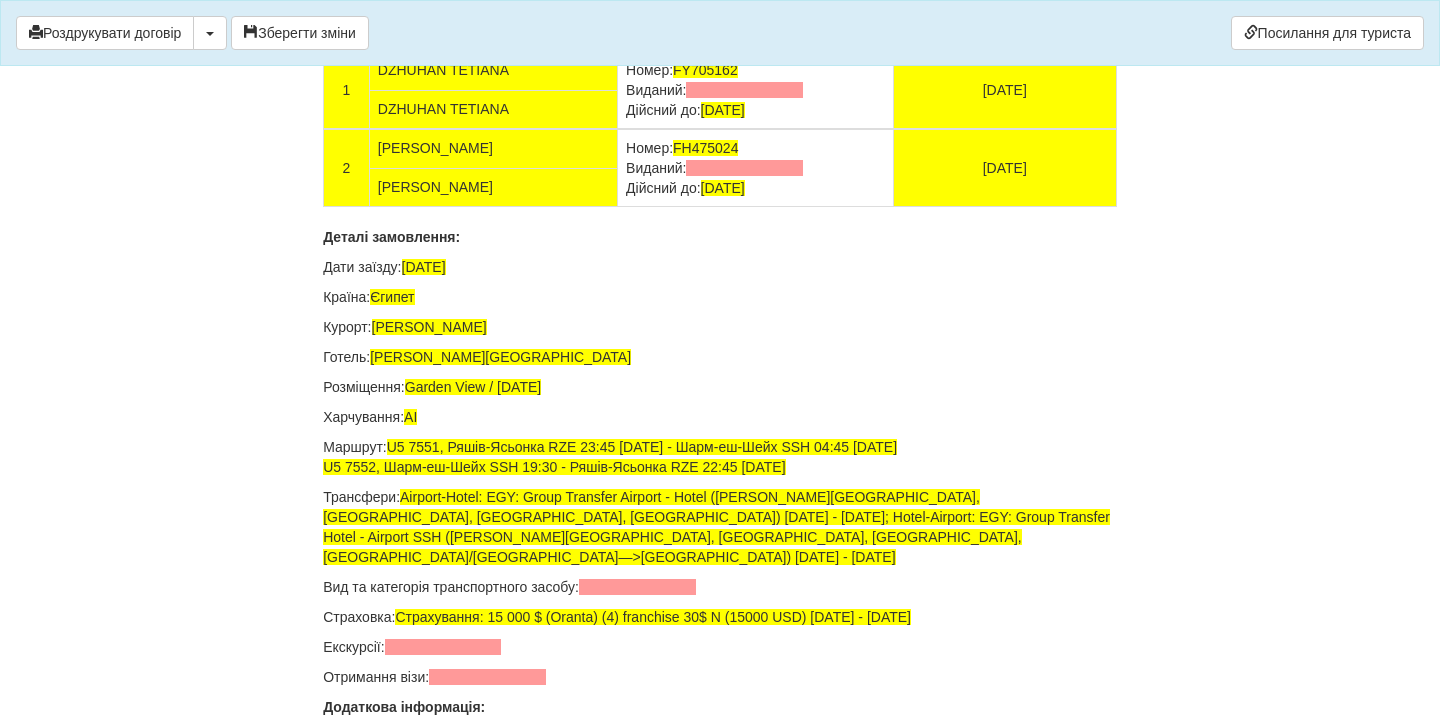 drag, startPoint x: 810, startPoint y: 433, endPoint x: 624, endPoint y: 433, distance: 186 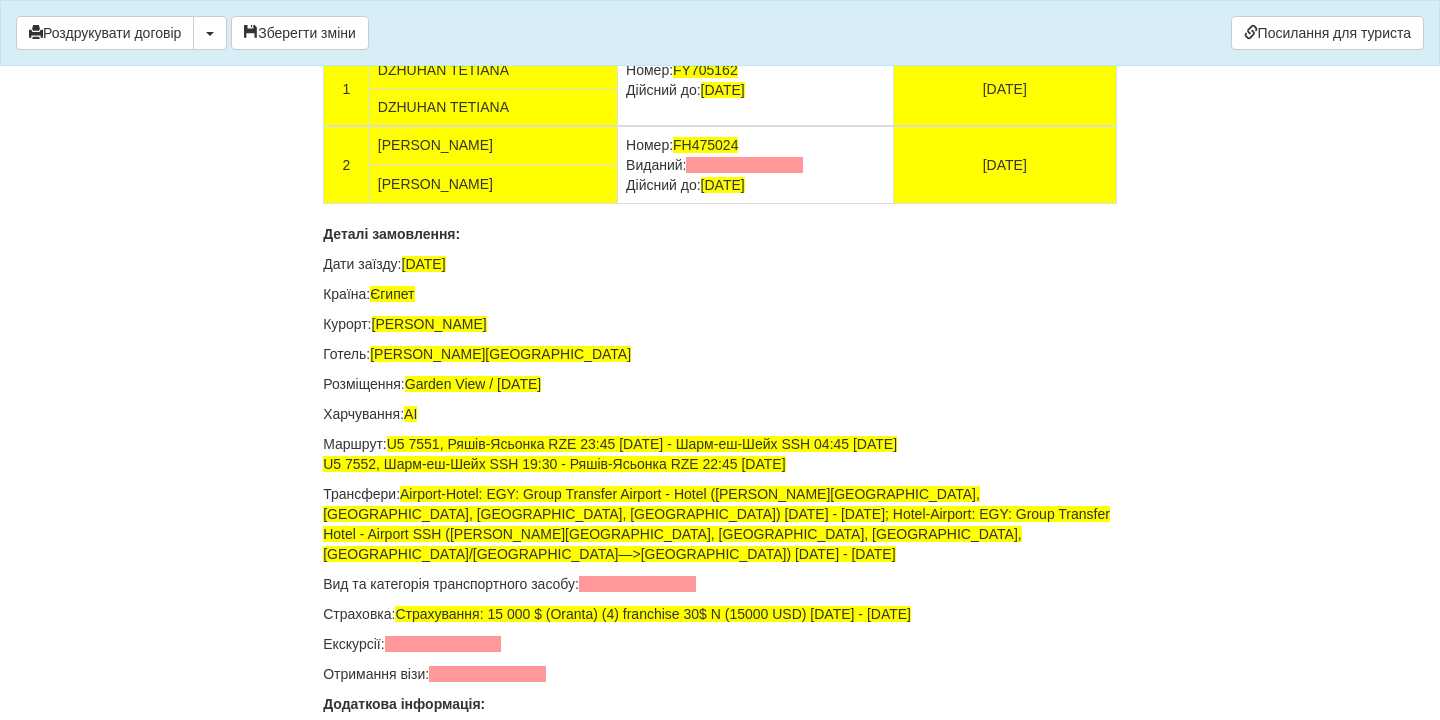 drag, startPoint x: 813, startPoint y: 504, endPoint x: 633, endPoint y: 498, distance: 180.09998 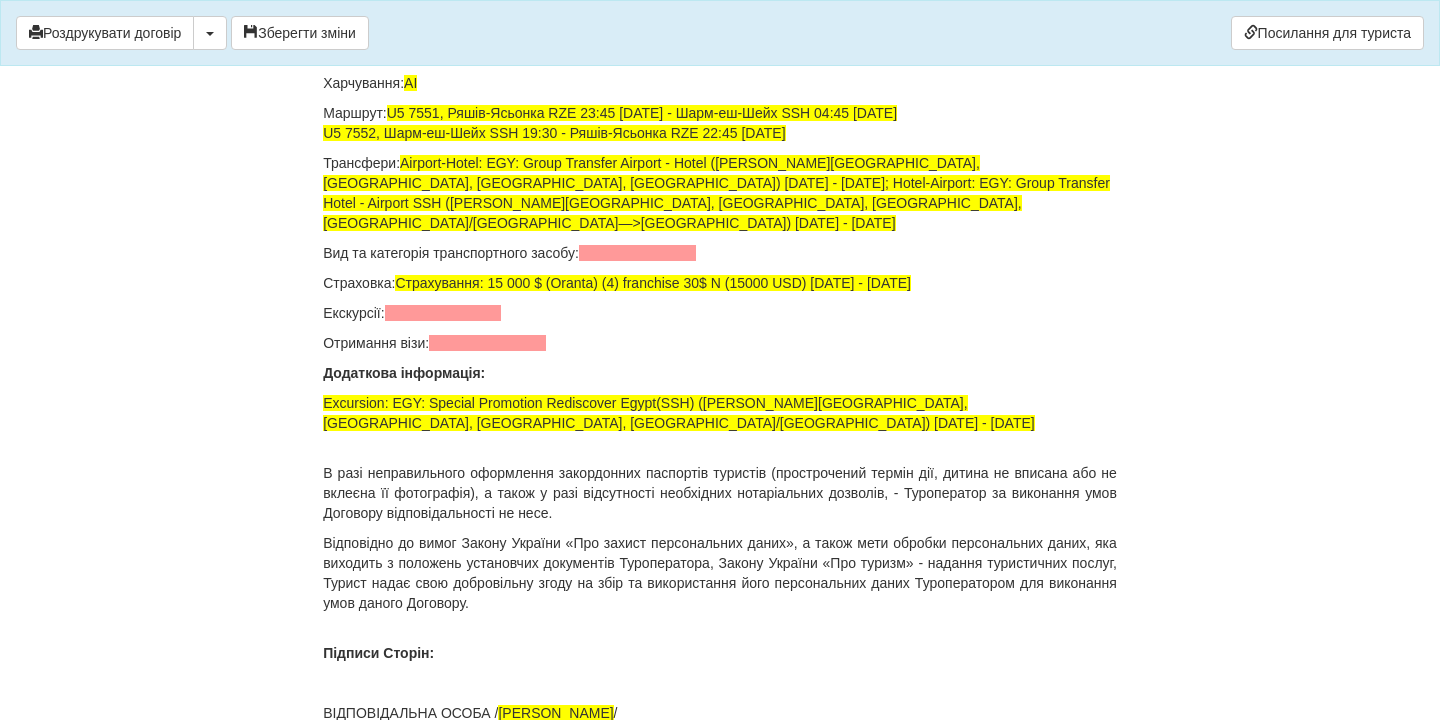 scroll, scrollTop: 13560, scrollLeft: 0, axis: vertical 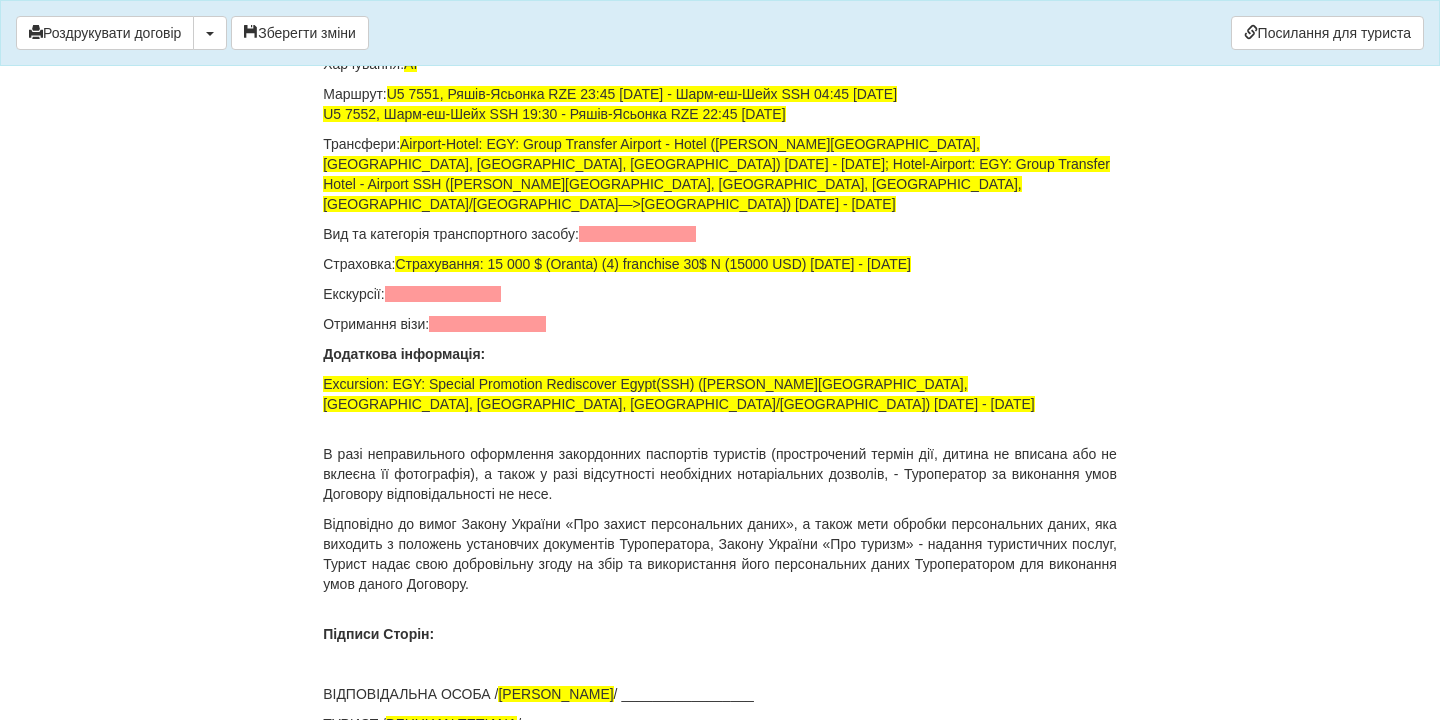 click on "ДОГОВІР ПРО НАДАННЯ ТУРИСТИЧНИХ ПОСЛУГ № 87810
Цей договір укладений  [DATE] місті  [GEOGRAPHIC_DATA]
МІЖ :
Турагентом  ФОП [PERSON_NAME]  в особі  [PERSON_NAME] , що діє на підставі Агентського договору на реалізацію турпродукту № 87810  від  [DATE]
від імені та за дорученням Туроператора  Товариство з обмеженою відповідальністю «[PERSON_NAME]-АП!» , (надалі –  Туроператор
і Громадянин(ка)  DZHUHAN [PERSON_NAME] , паспорт громадянина України  FY705162 виданий , [DATE]
Стать
Ім'я
Прiзвище" at bounding box center [720, -6340] 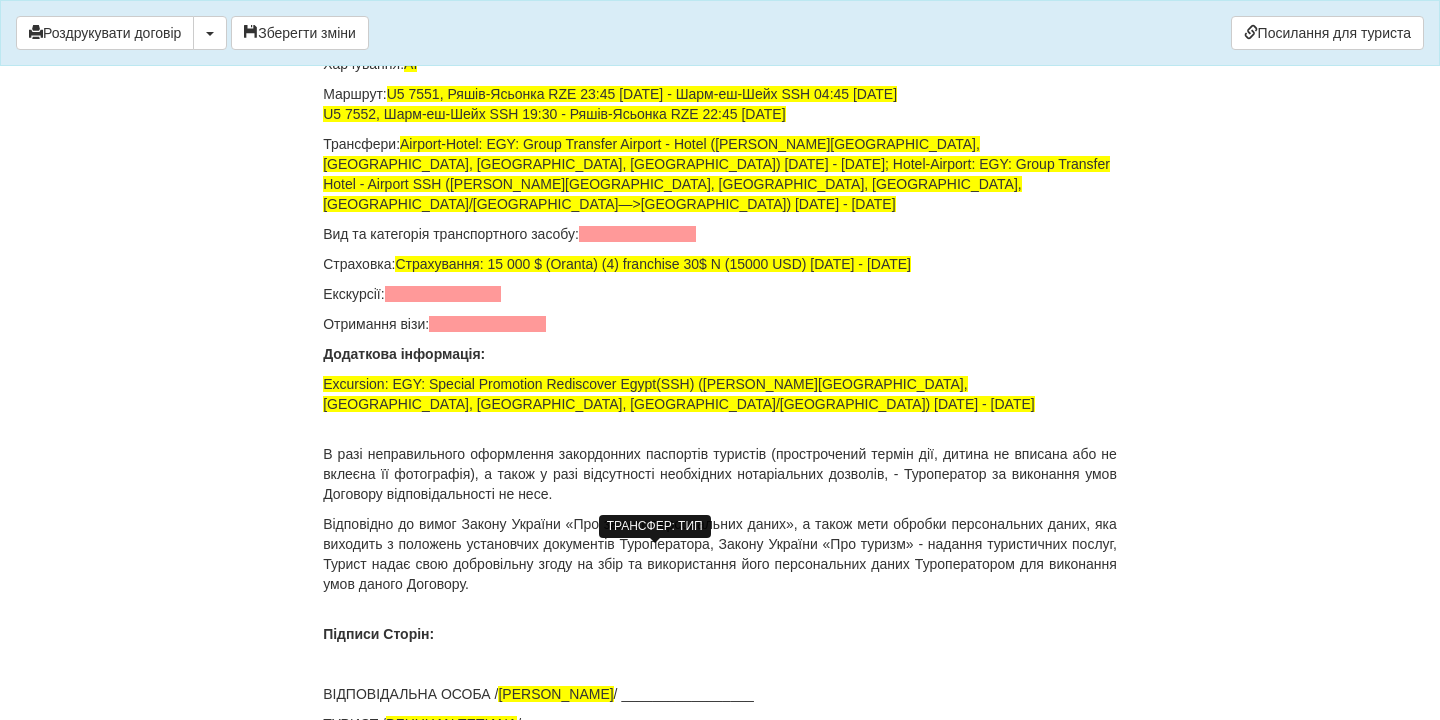 click at bounding box center (637, 234) 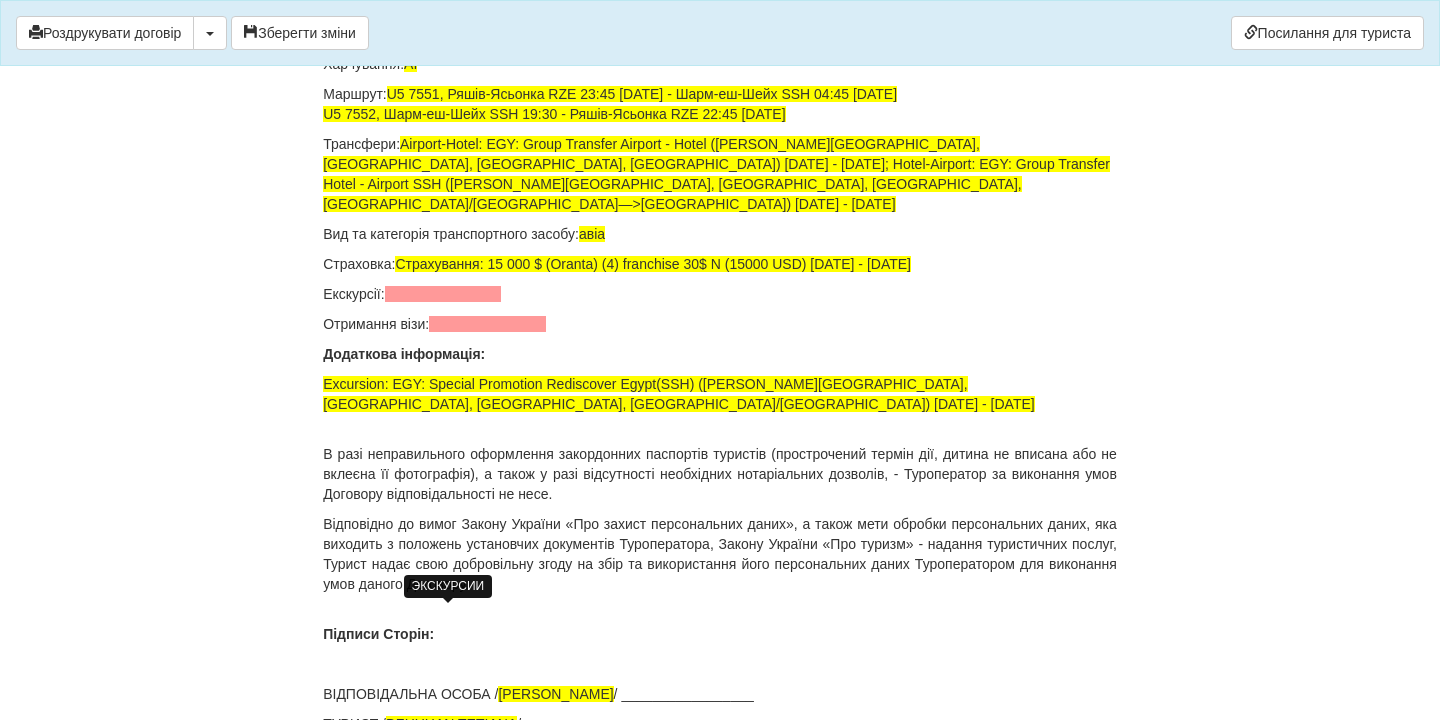 click at bounding box center [443, 294] 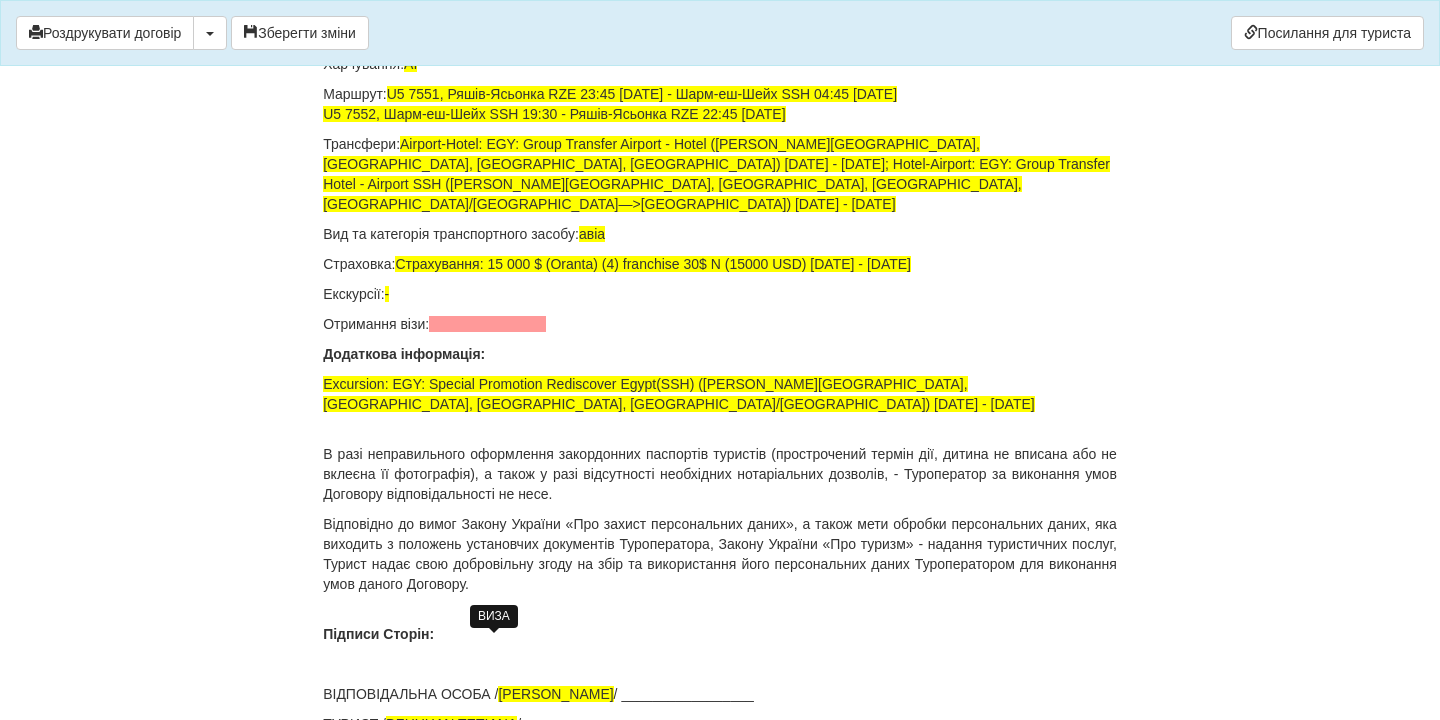 click at bounding box center [487, 324] 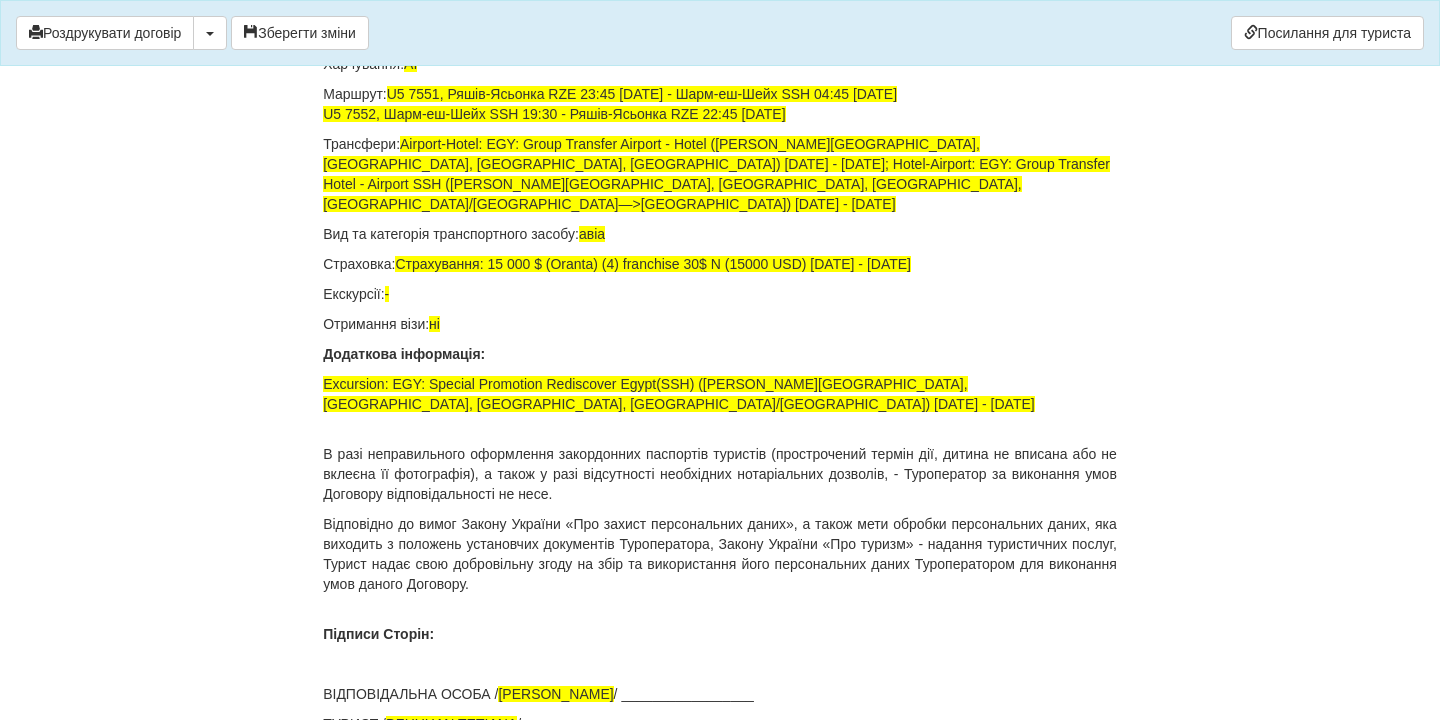 scroll, scrollTop: 14004, scrollLeft: 0, axis: vertical 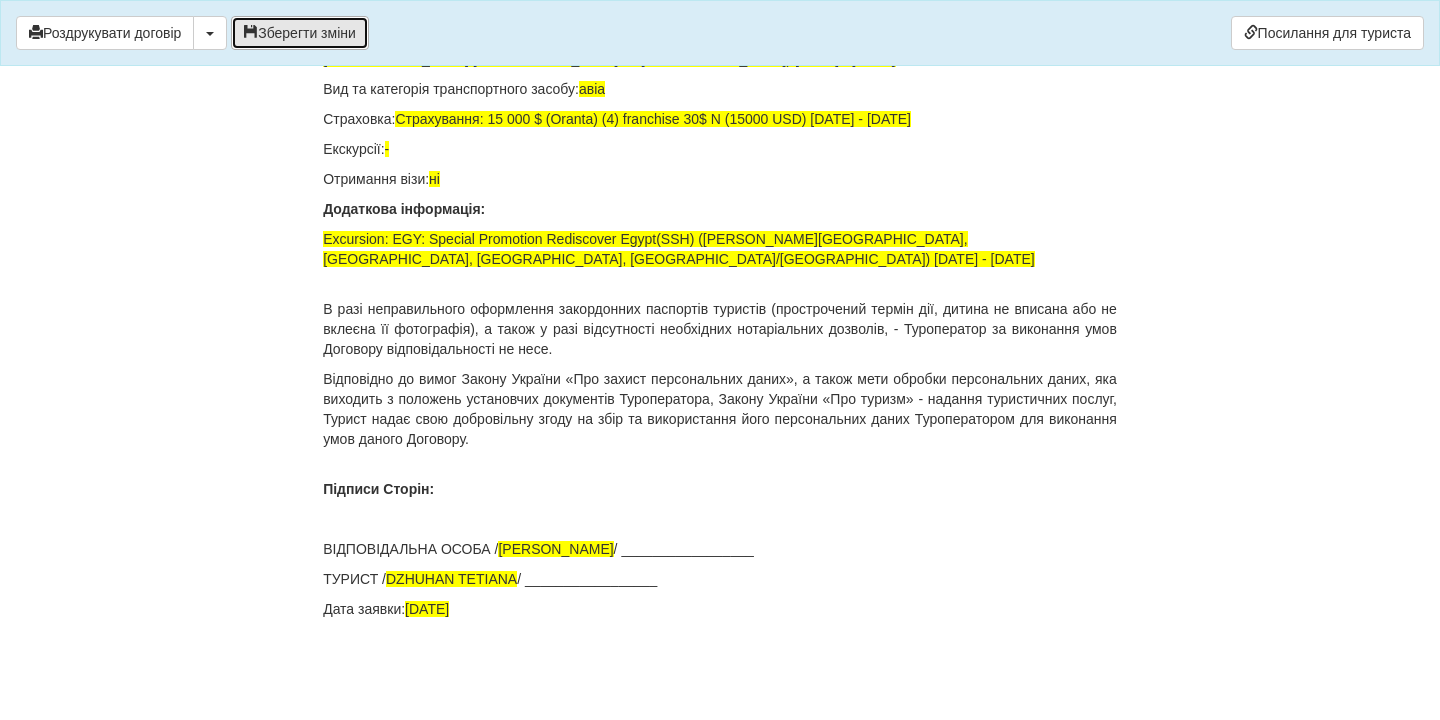 click on "Зберегти зміни" at bounding box center [300, 33] 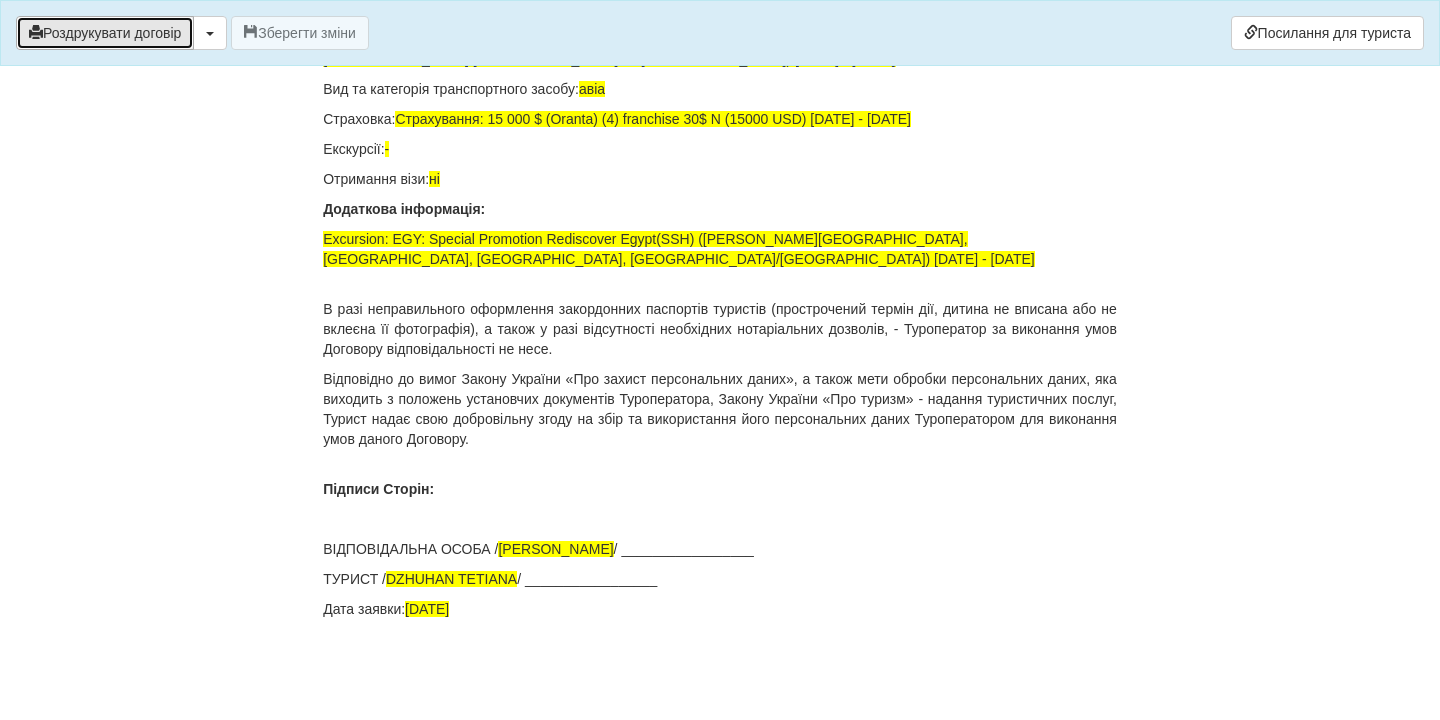 click on "Роздрукувати договір" at bounding box center (105, 33) 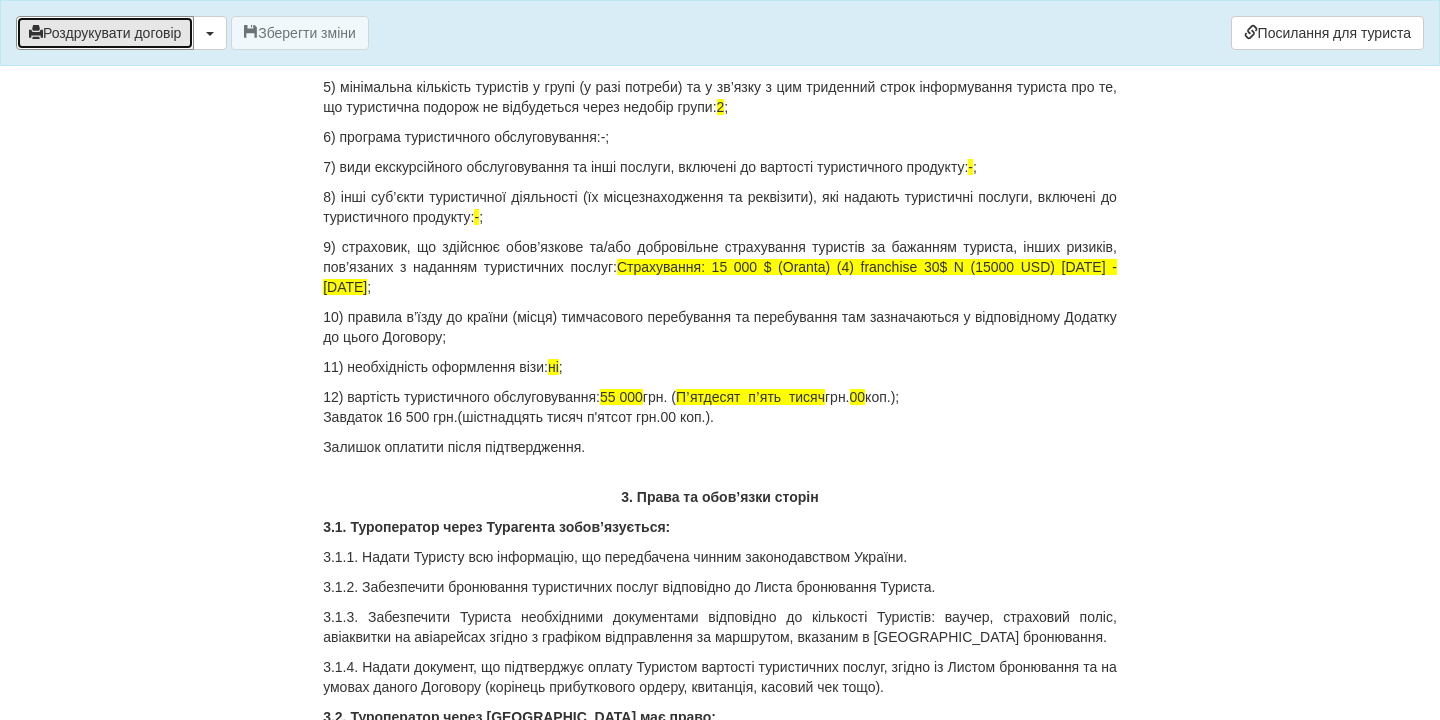 scroll, scrollTop: 2196, scrollLeft: 0, axis: vertical 